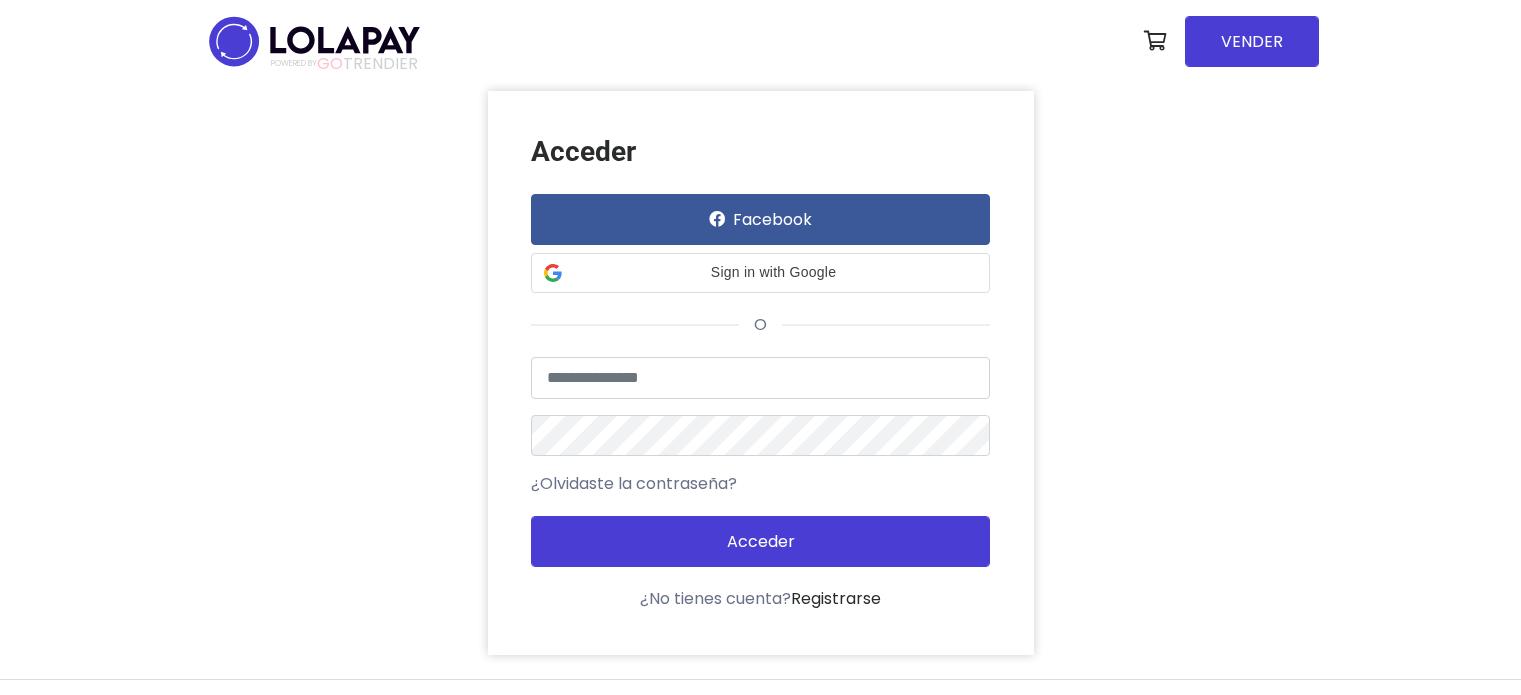 scroll, scrollTop: 0, scrollLeft: 0, axis: both 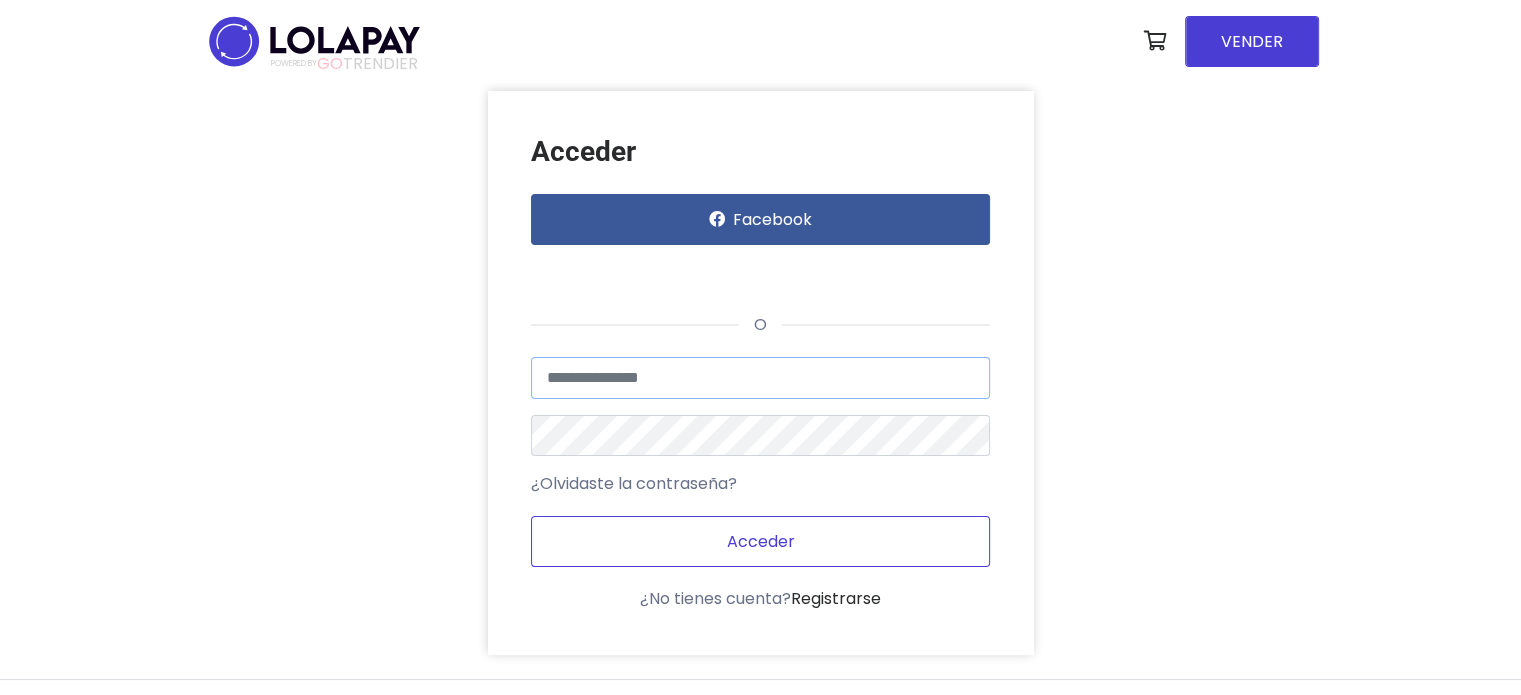 type on "**********" 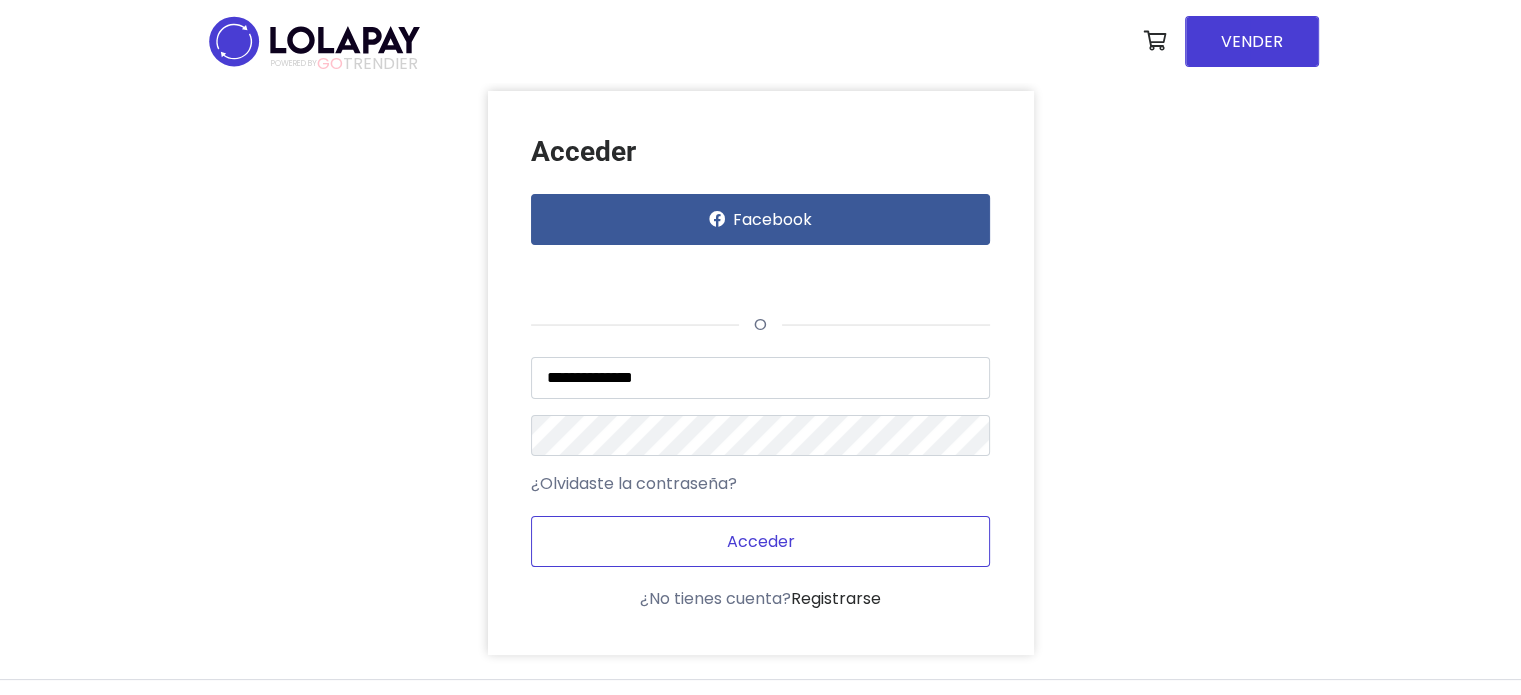 click on "Acceder" at bounding box center [760, 541] 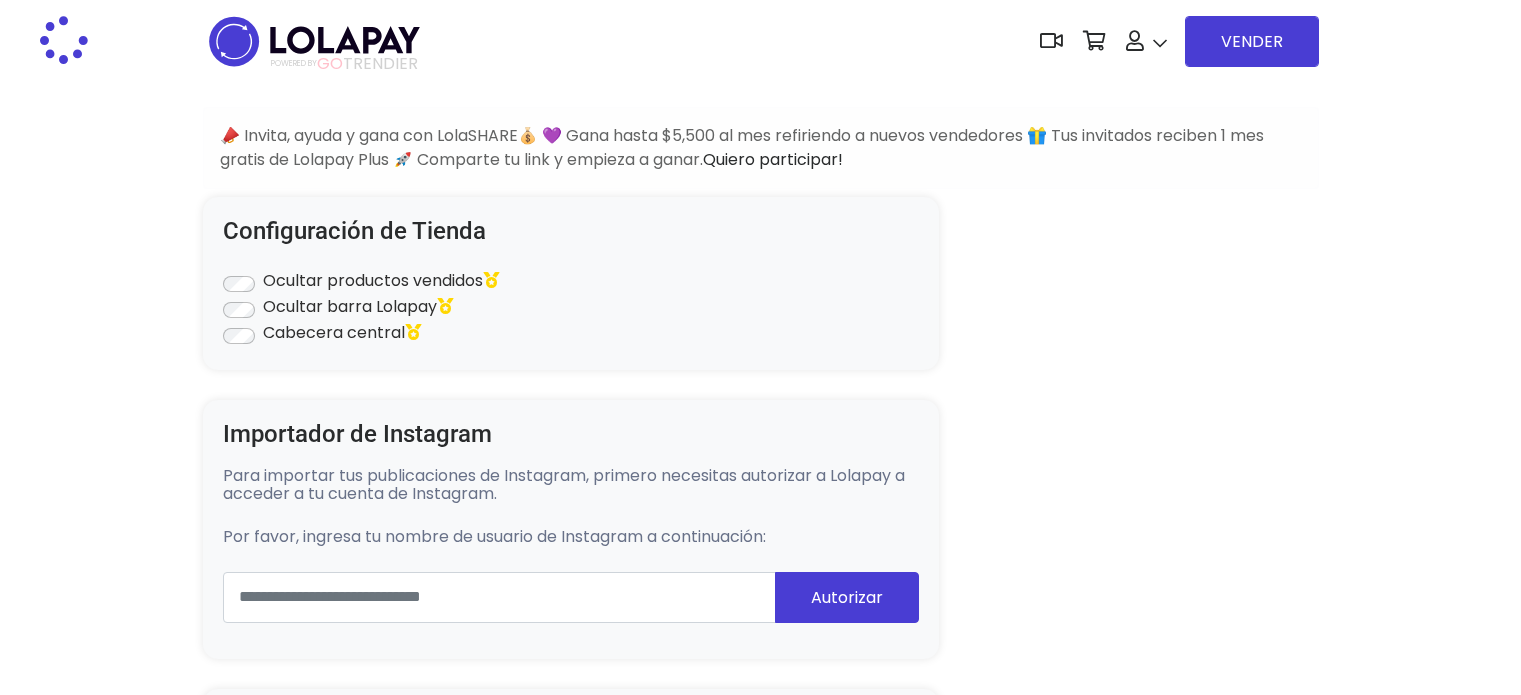 scroll, scrollTop: 0, scrollLeft: 0, axis: both 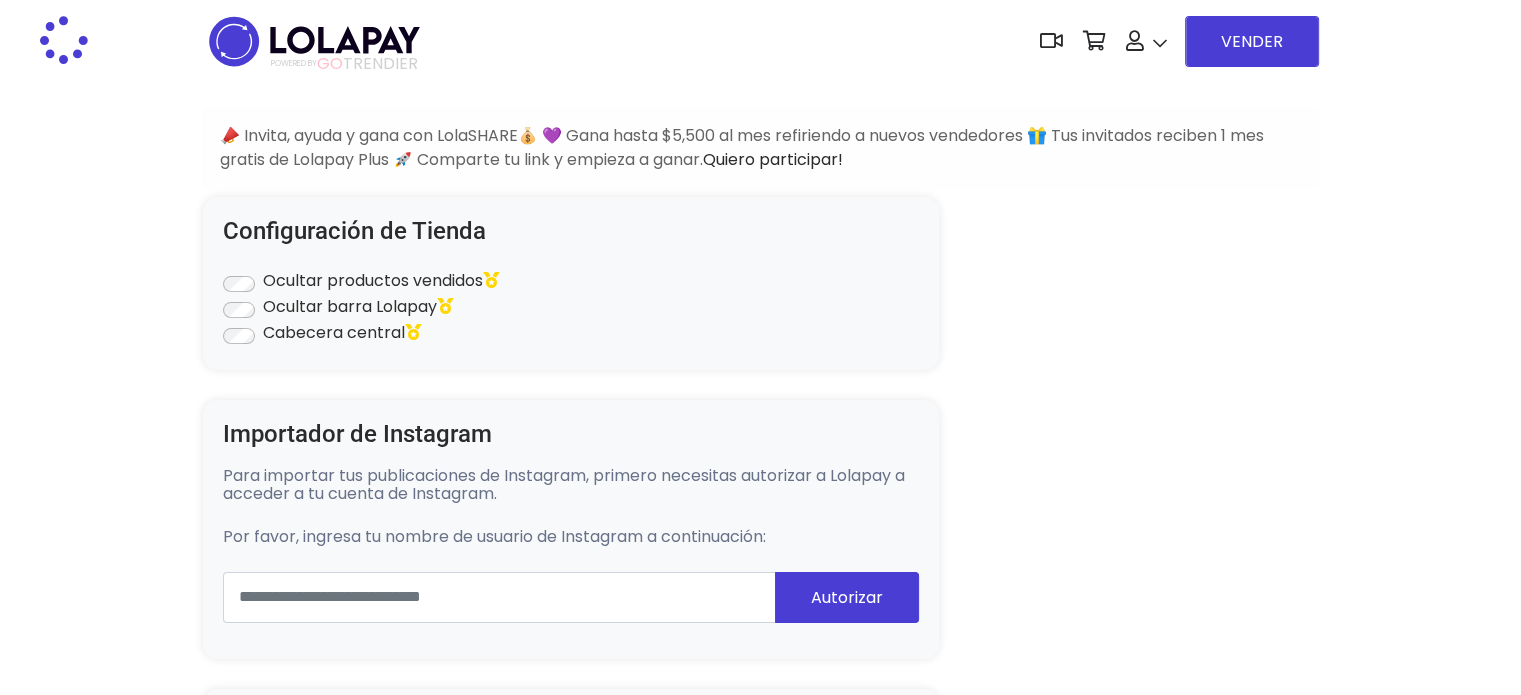 type on "*********" 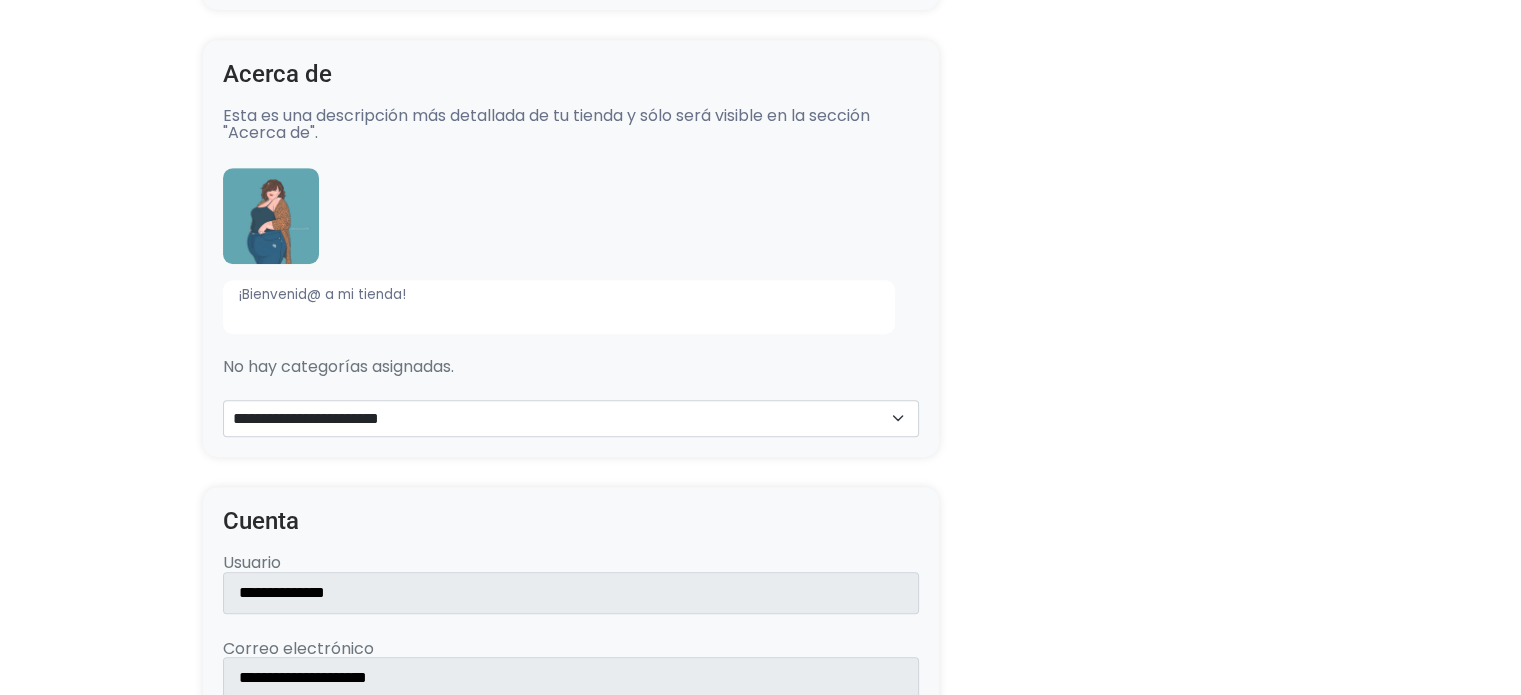 scroll, scrollTop: 939, scrollLeft: 0, axis: vertical 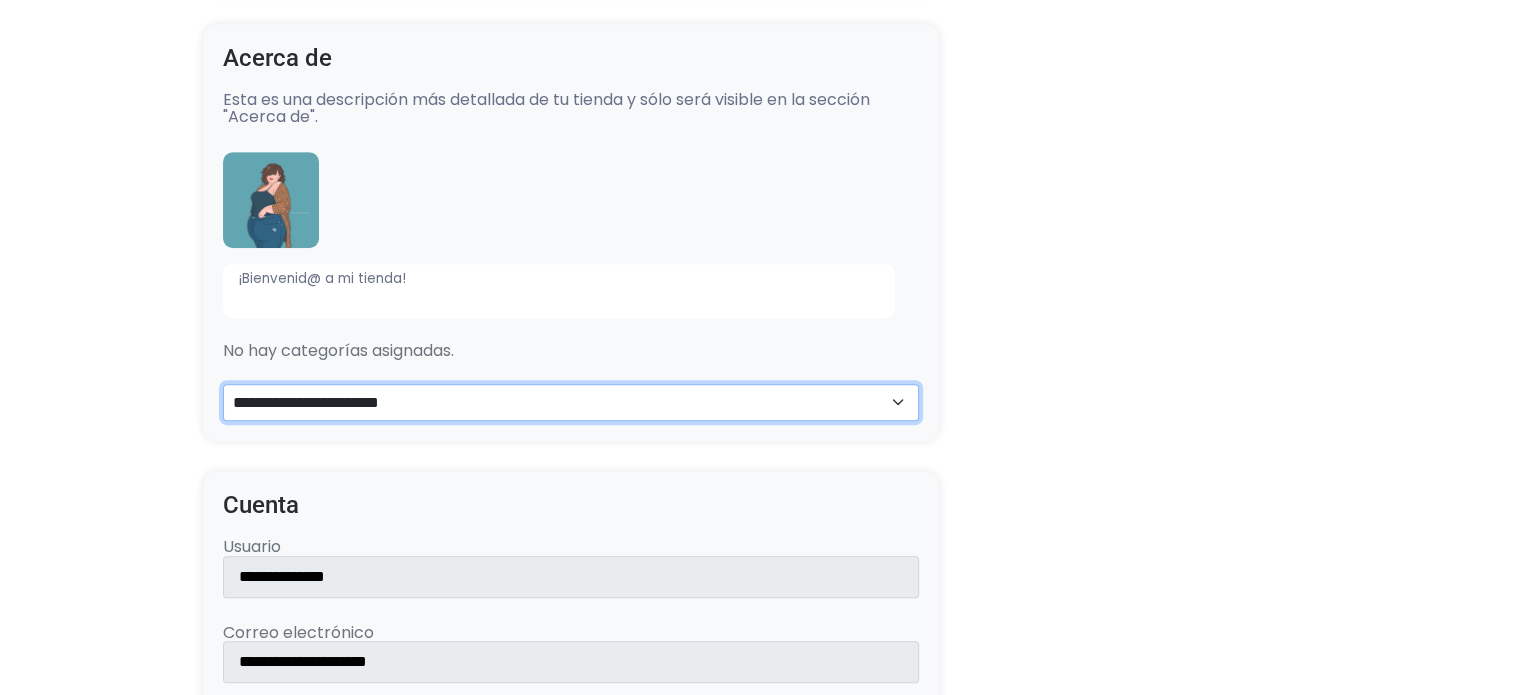 click on "**********" at bounding box center (571, 403) 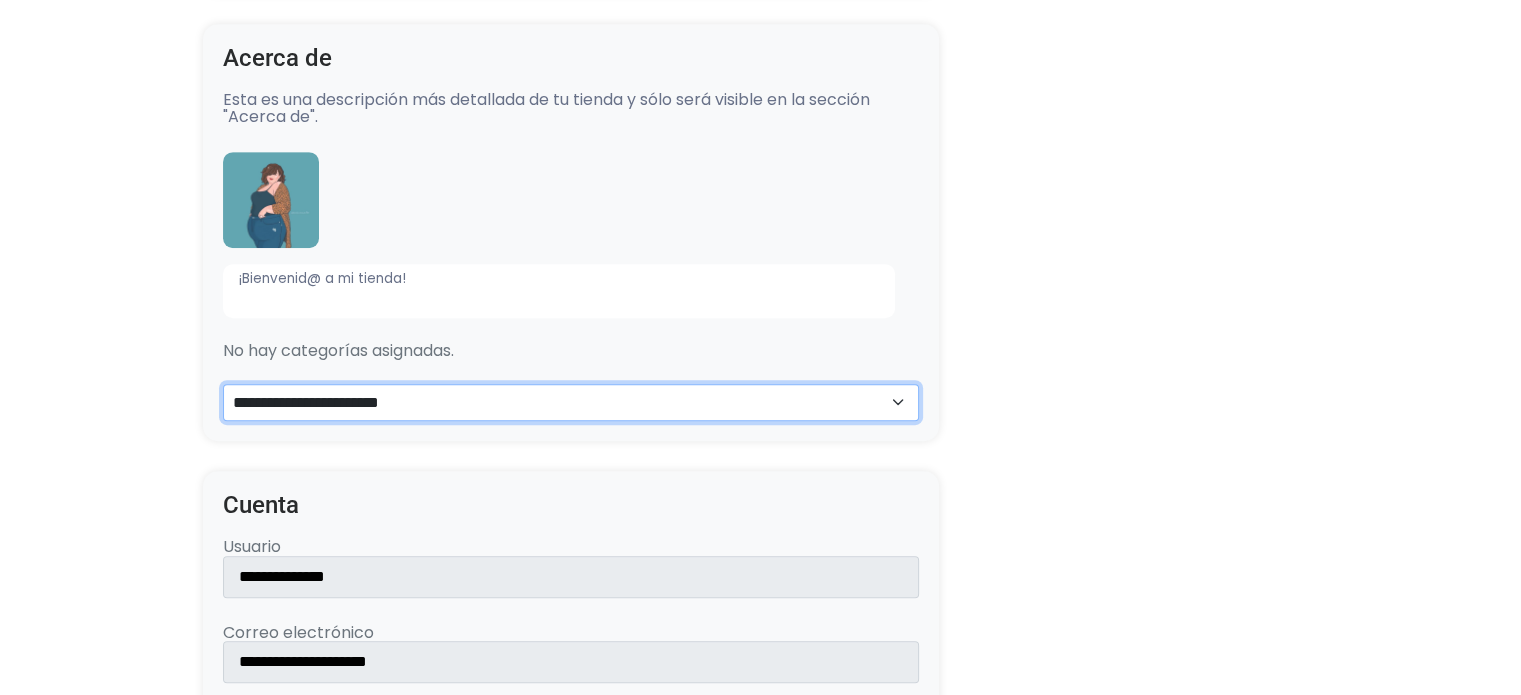 select on "**" 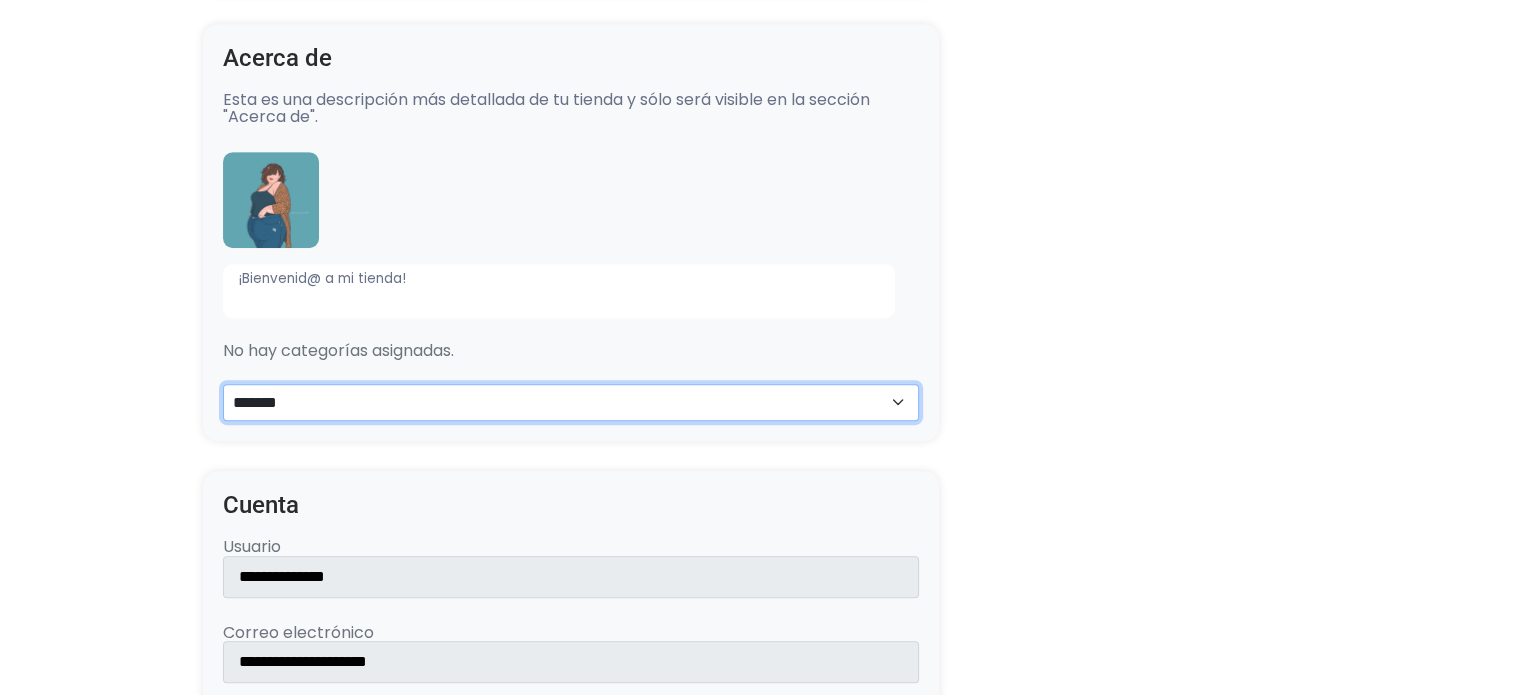 click on "**********" at bounding box center (571, 403) 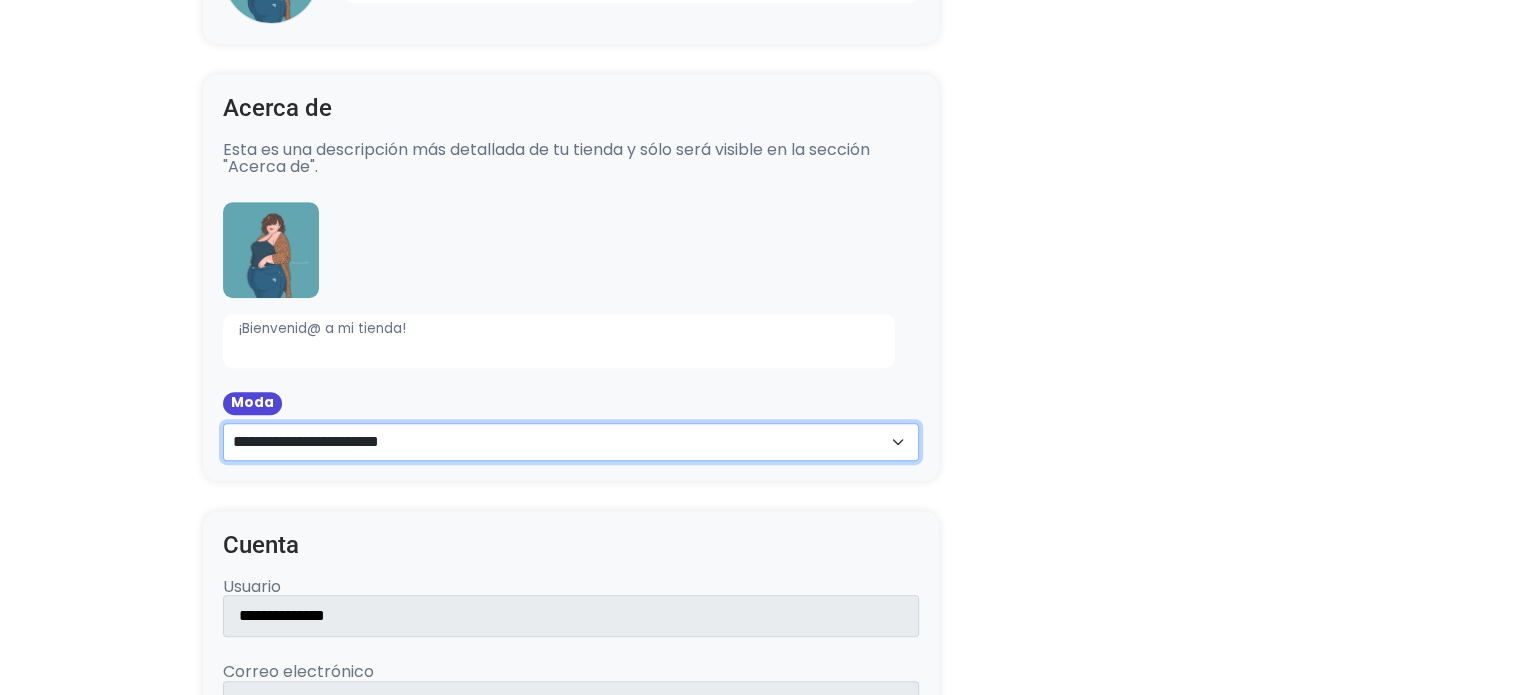 scroll, scrollTop: 0, scrollLeft: 0, axis: both 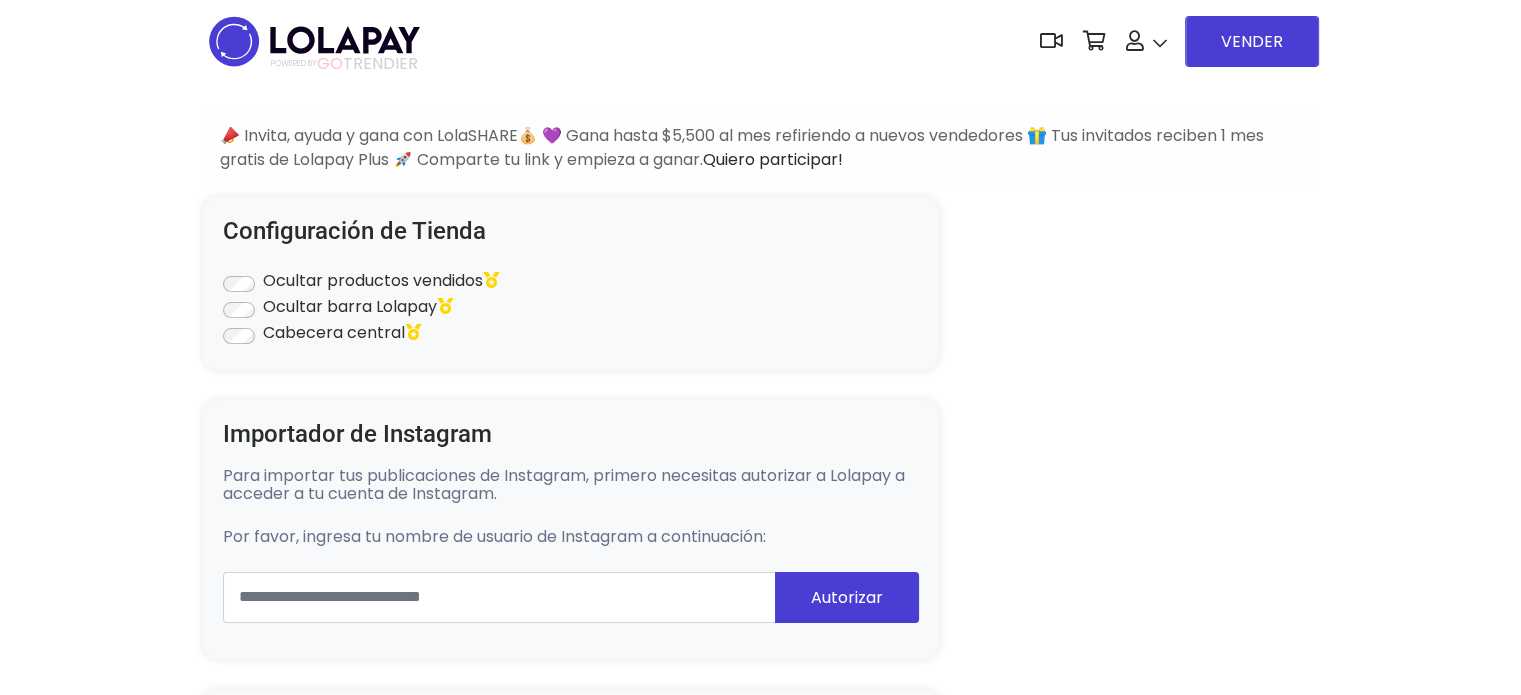 click on "POWERED BY  GO TRENDIER" at bounding box center [344, 64] 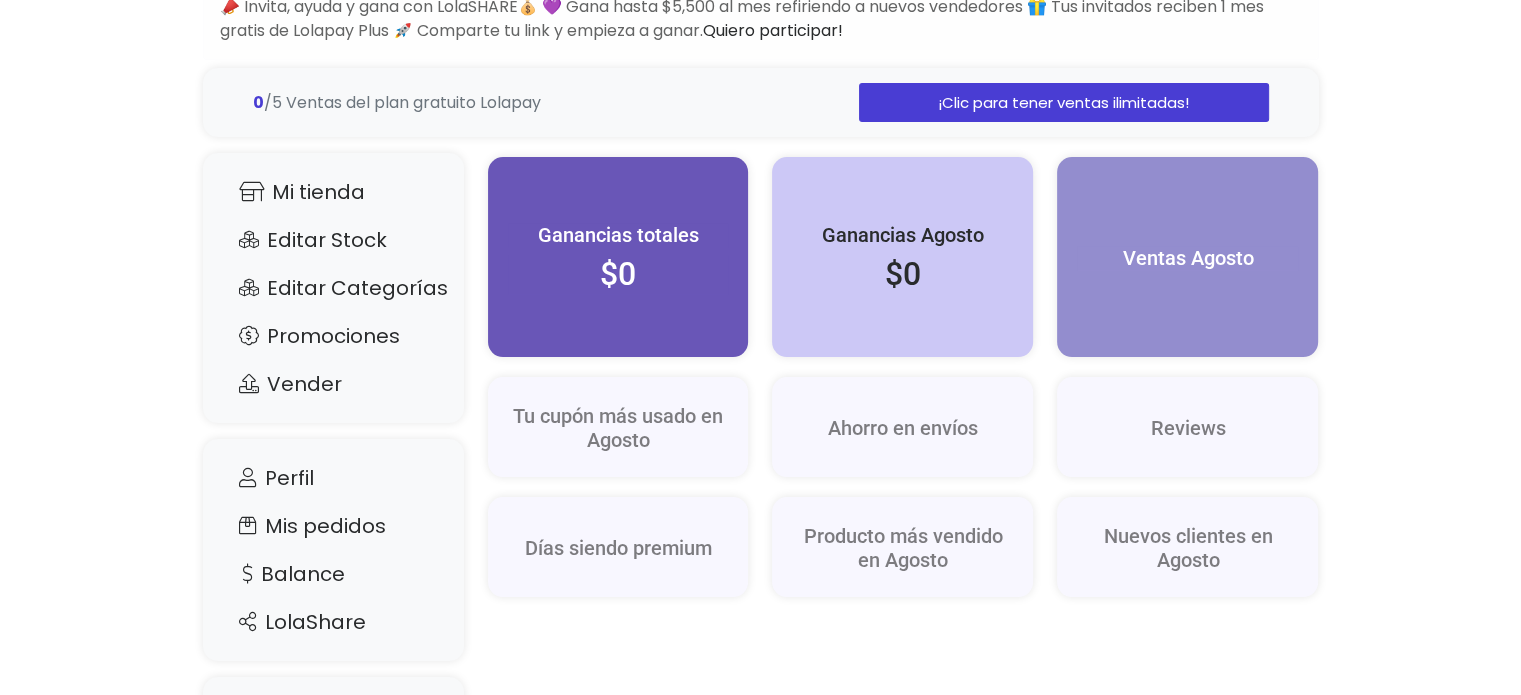 scroll, scrollTop: 103, scrollLeft: 0, axis: vertical 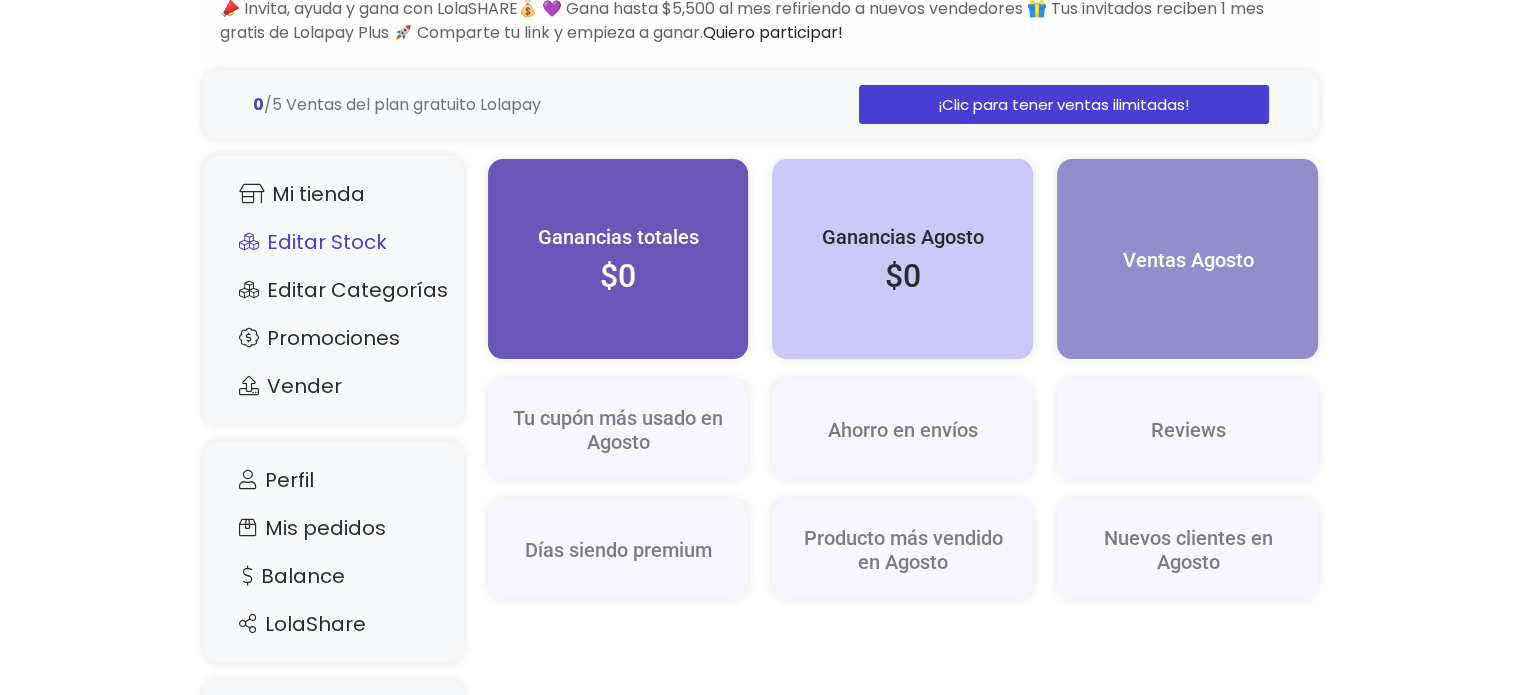 click on "Editar Stock" at bounding box center (333, 242) 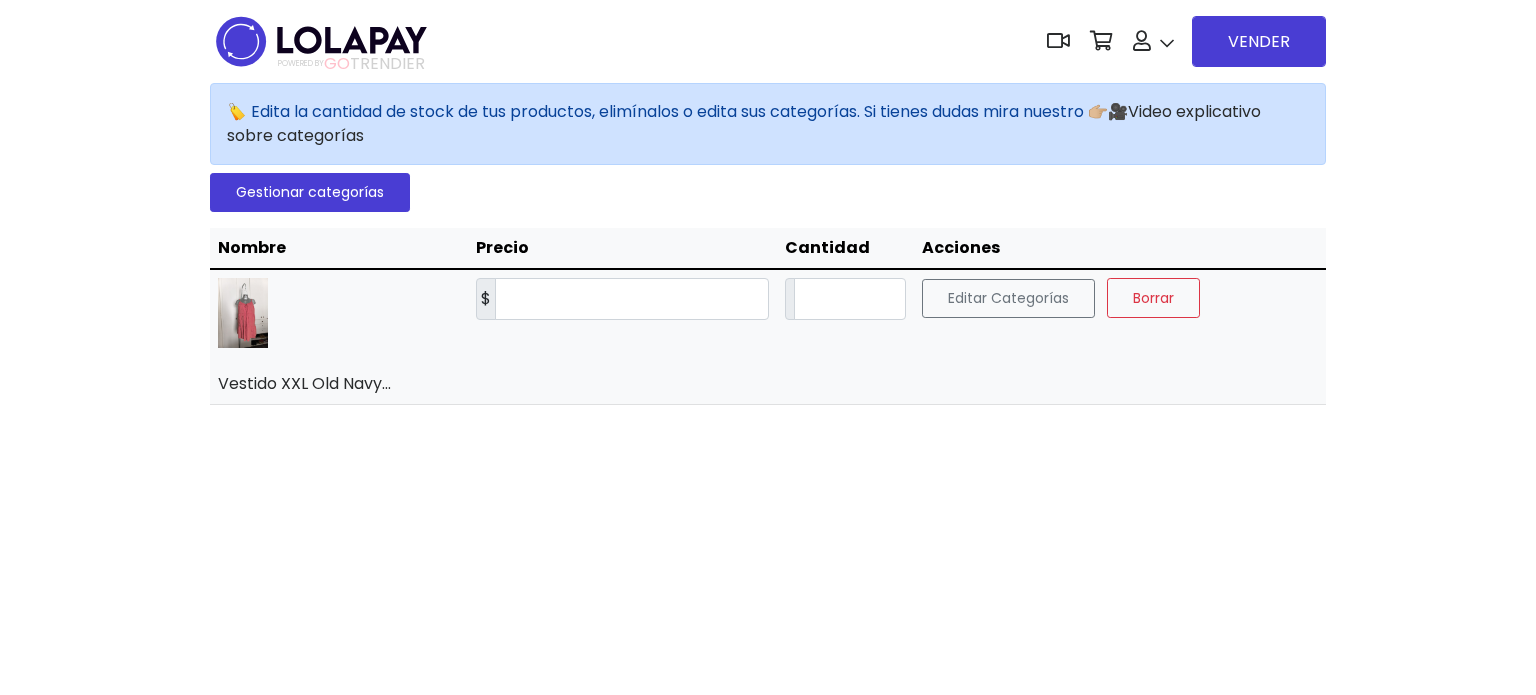 scroll, scrollTop: 0, scrollLeft: 0, axis: both 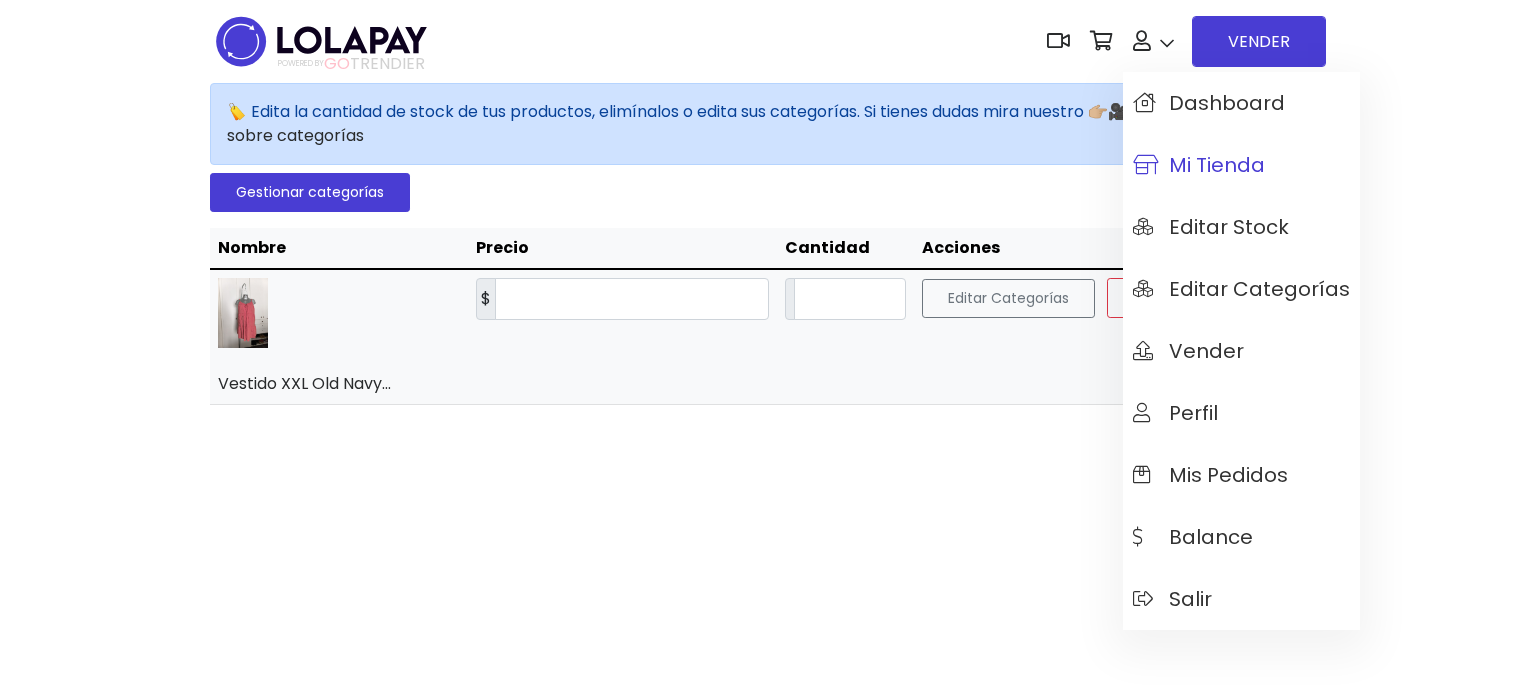 click on "Mi tienda" at bounding box center (1199, 165) 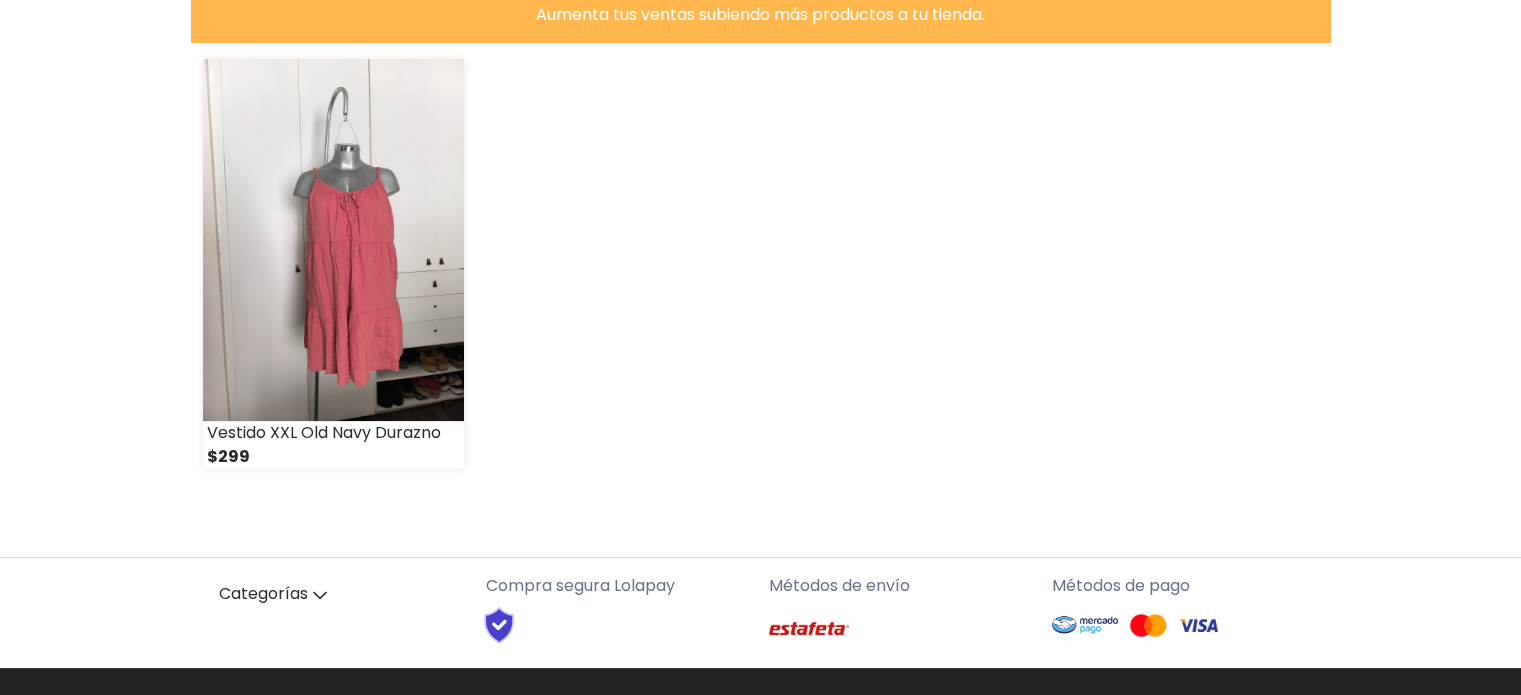 scroll, scrollTop: 0, scrollLeft: 0, axis: both 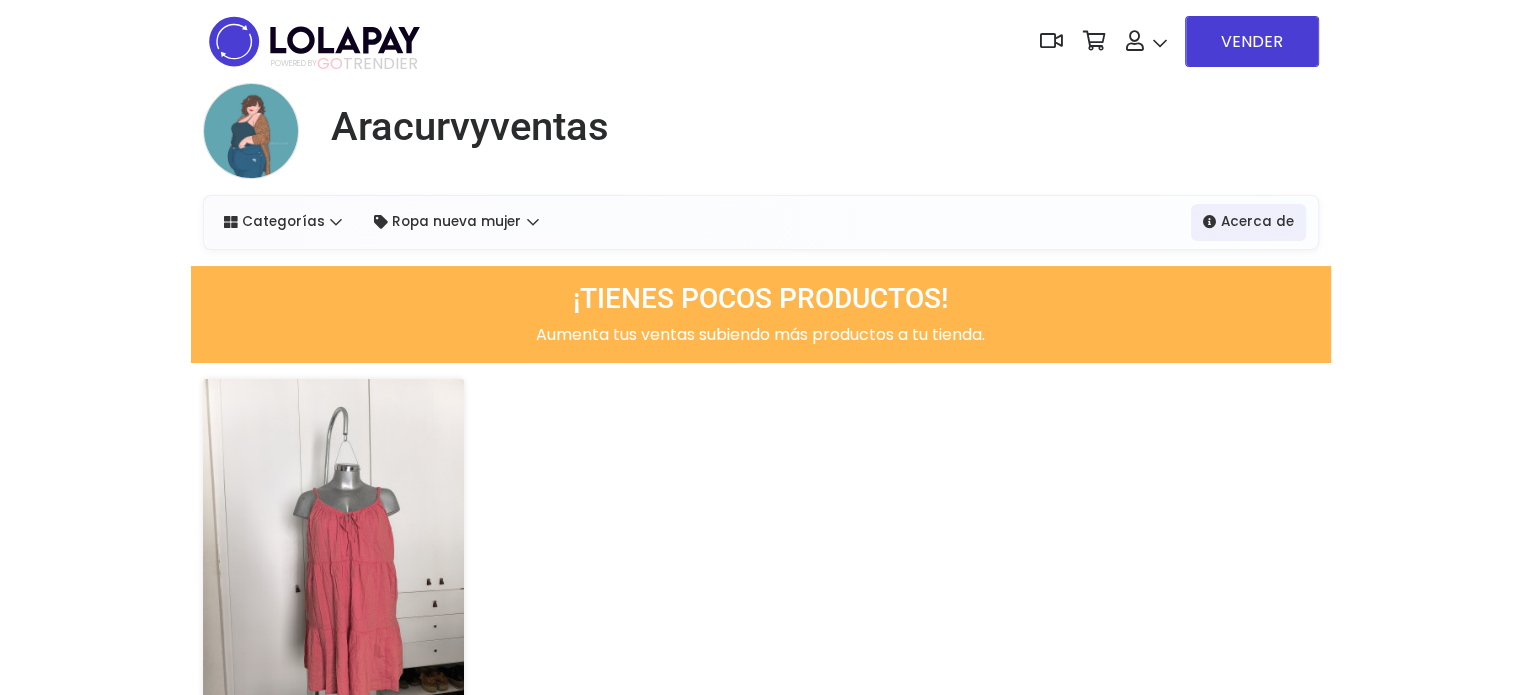 click on "GO" at bounding box center (330, 63) 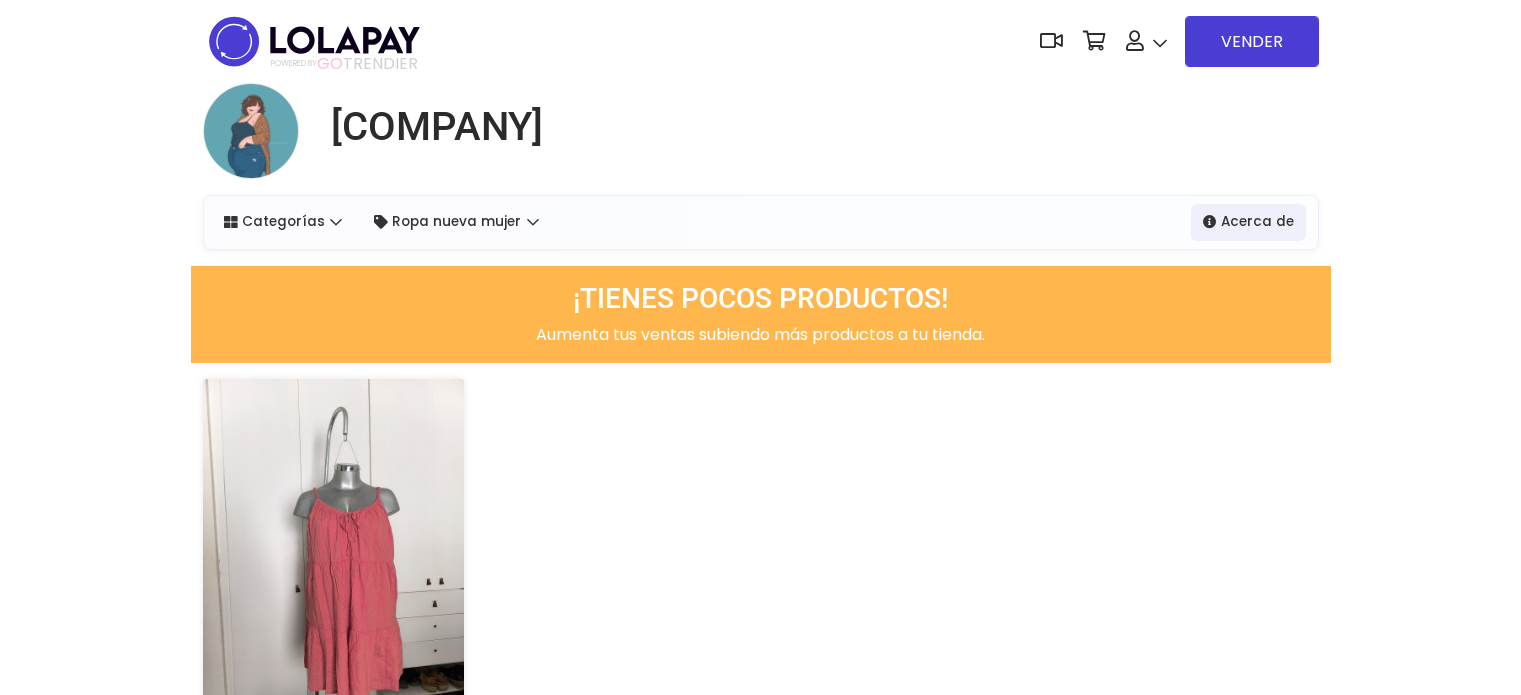 scroll, scrollTop: 0, scrollLeft: 0, axis: both 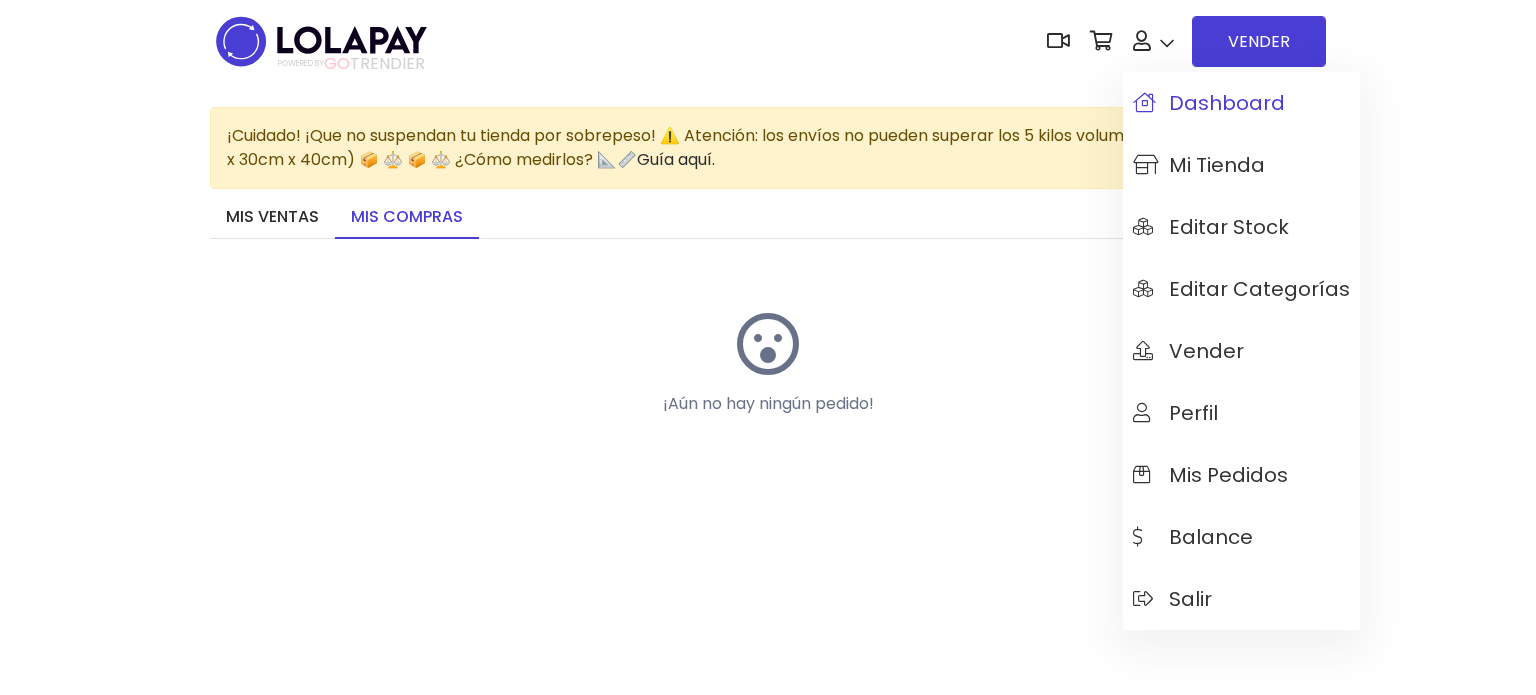 click on "Dashboard" at bounding box center (1209, 103) 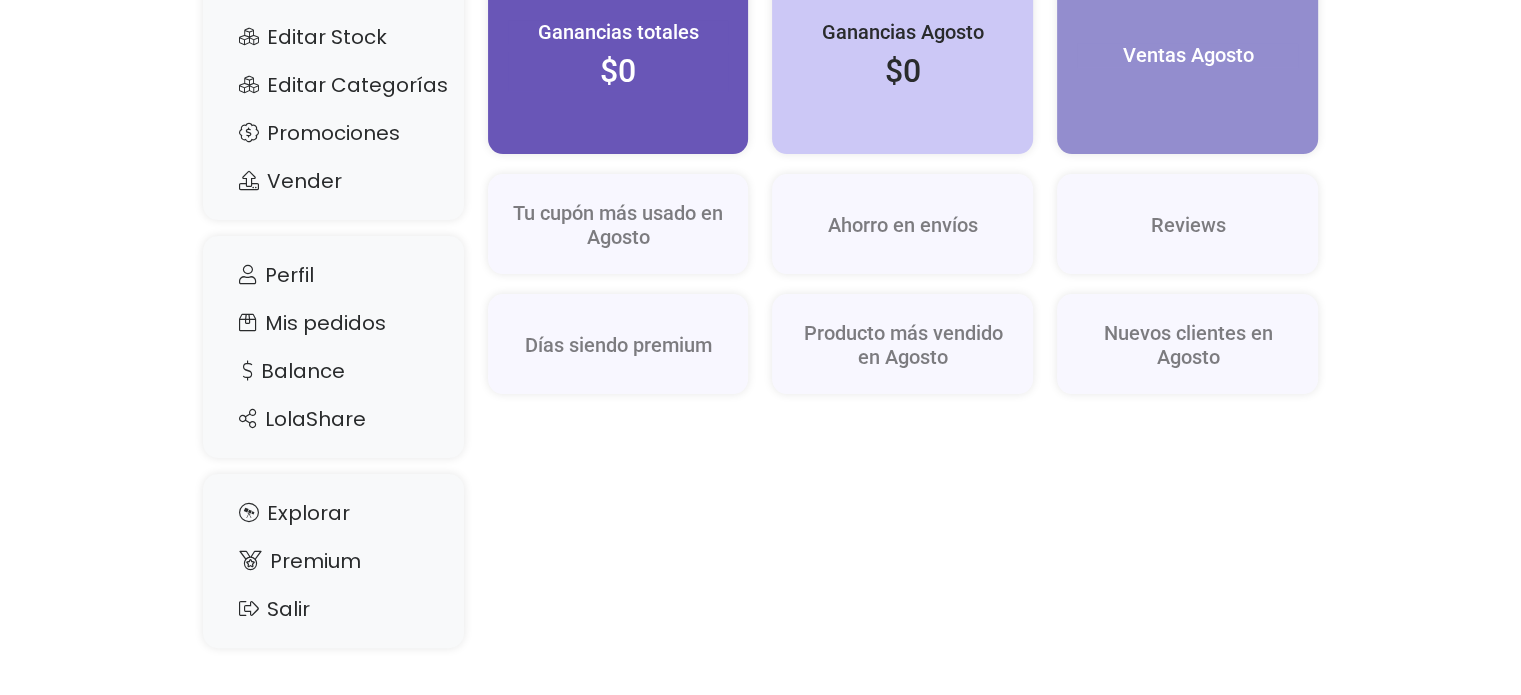 scroll, scrollTop: 0, scrollLeft: 0, axis: both 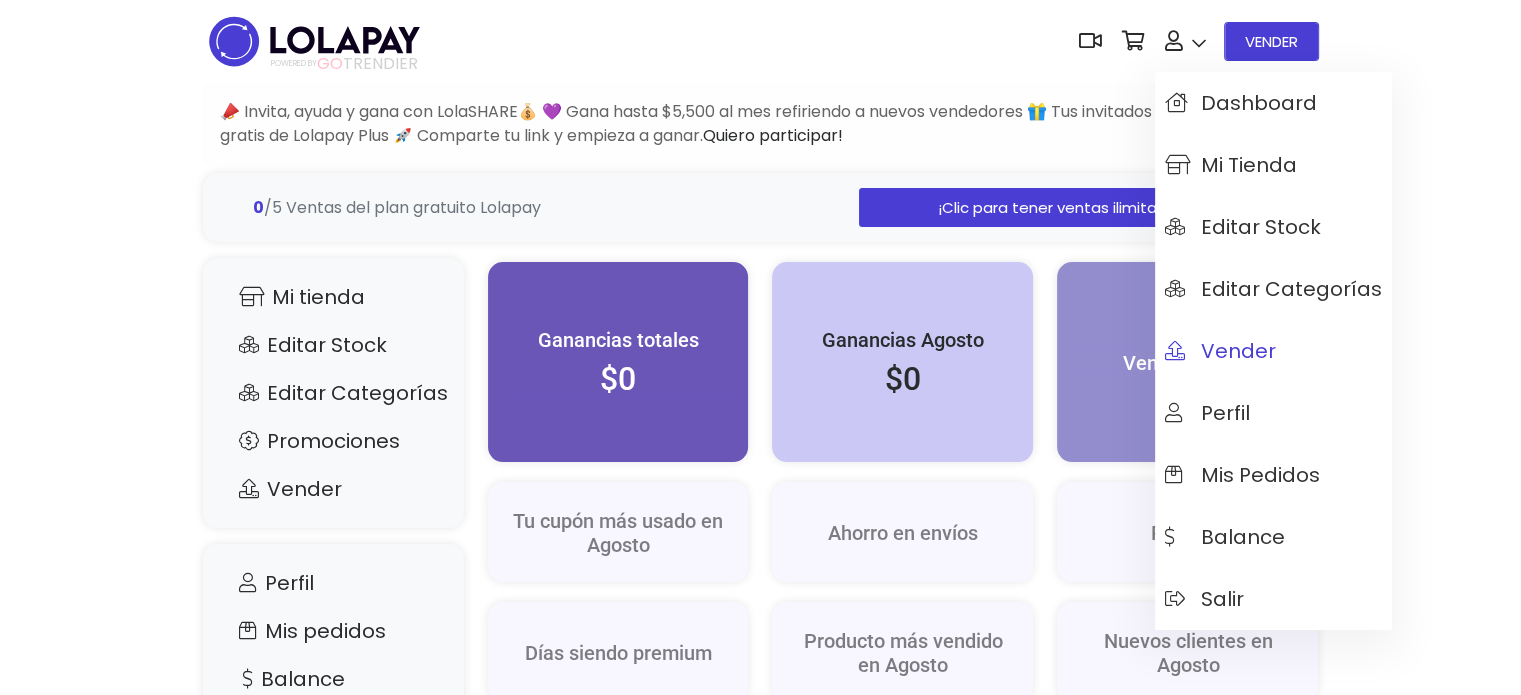 click on "Vender" at bounding box center [1220, 351] 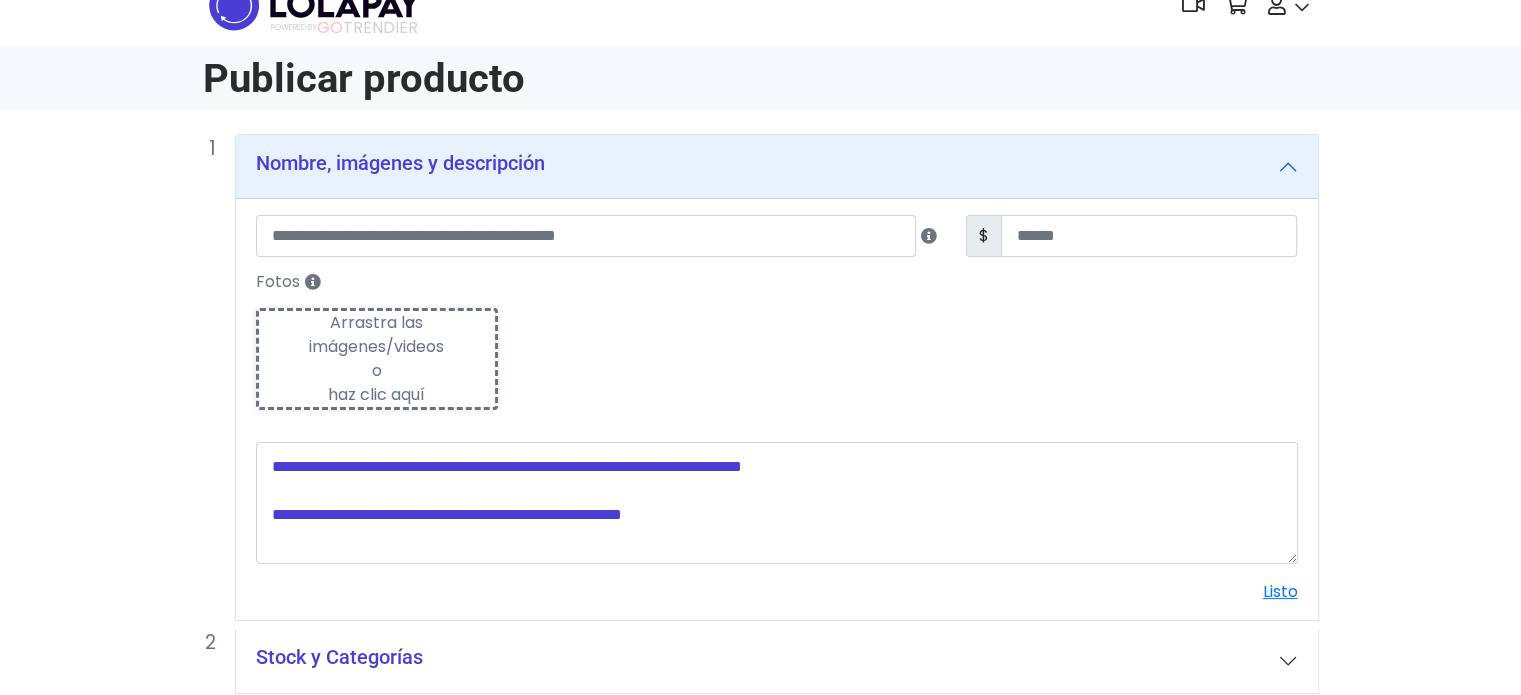 scroll, scrollTop: 34, scrollLeft: 0, axis: vertical 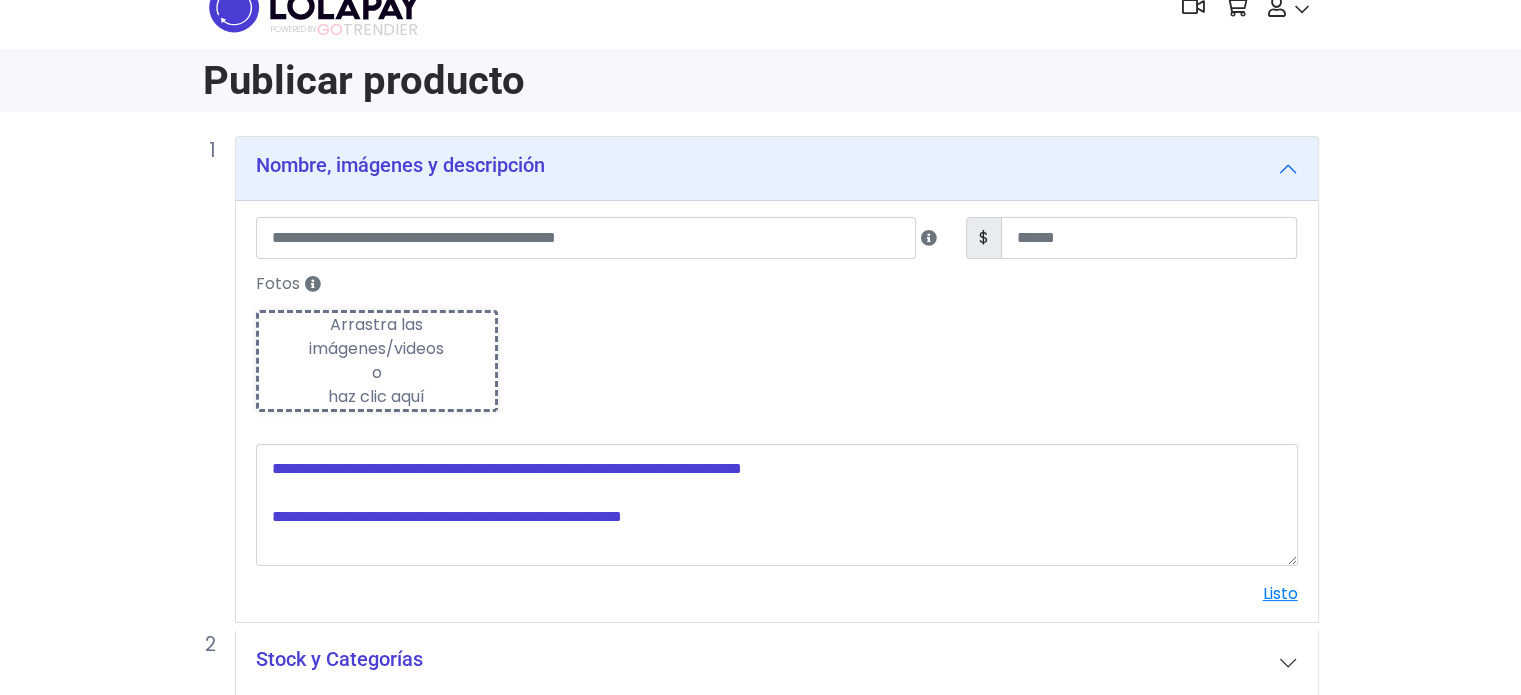 click on "Arrastra las
imágenes/videos
o
haz clic aquí" at bounding box center (377, 361) 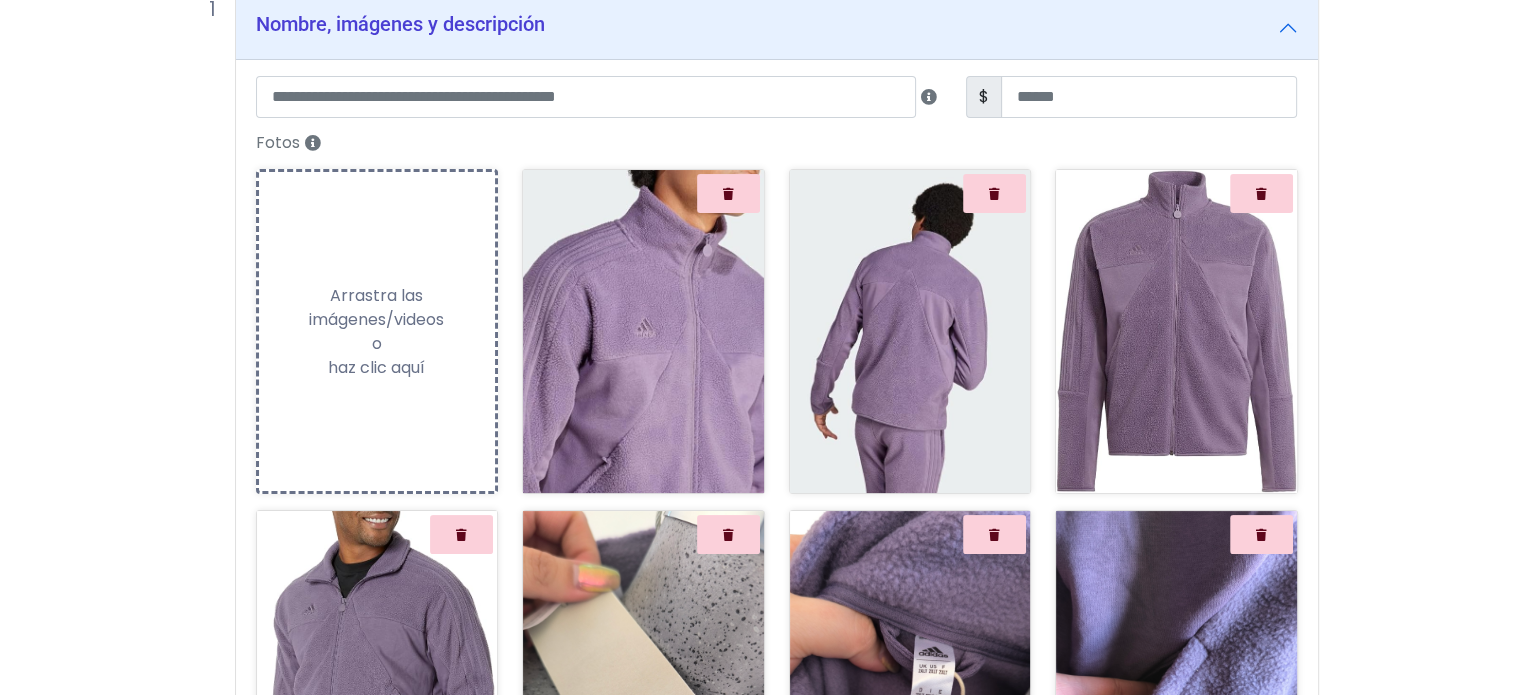 scroll, scrollTop: 0, scrollLeft: 0, axis: both 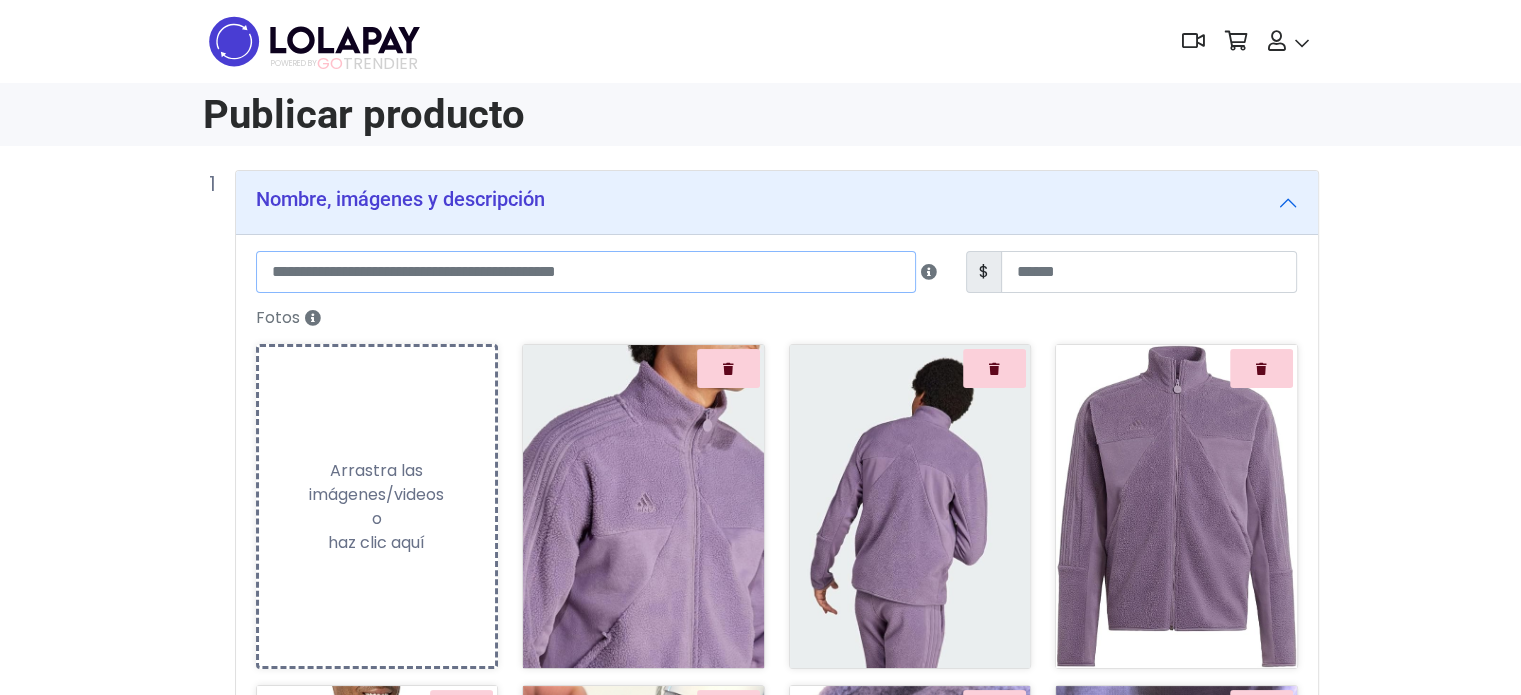 click at bounding box center (586, 272) 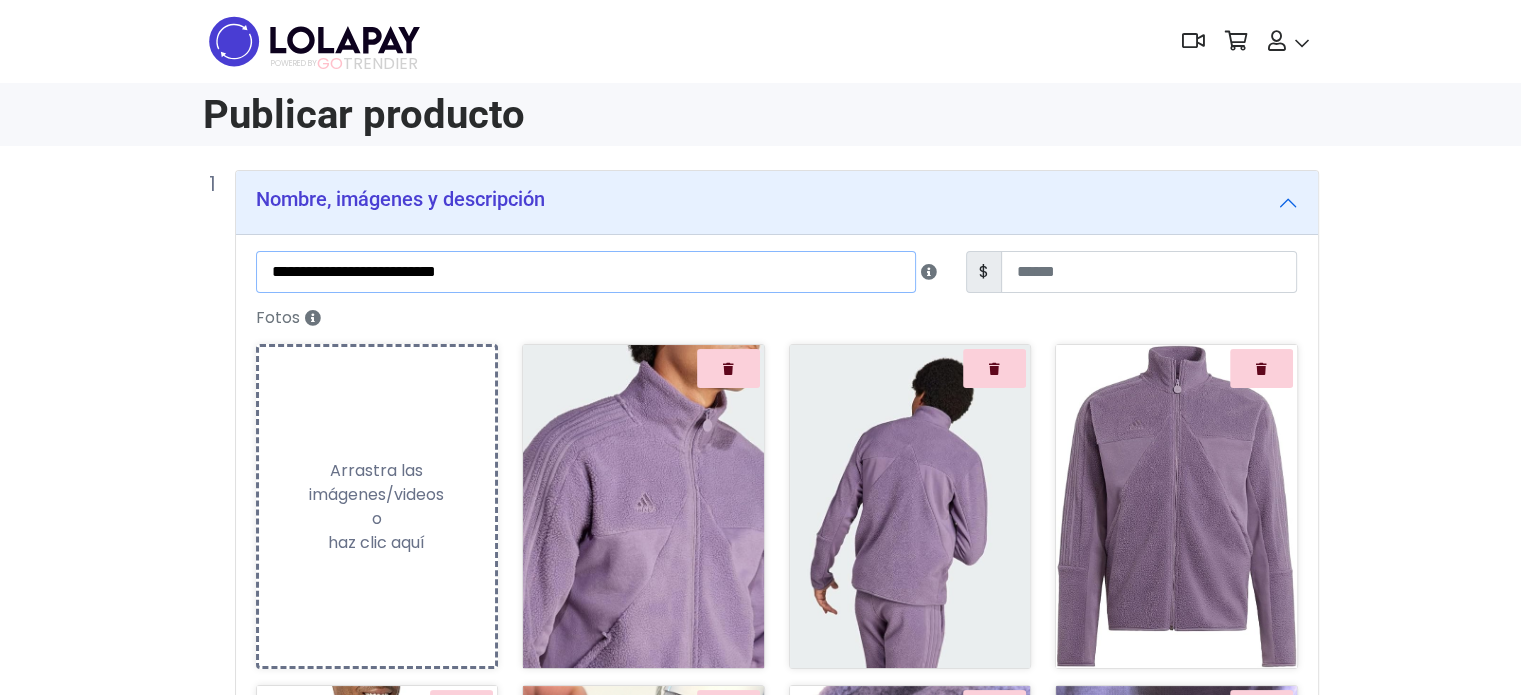 type on "**********" 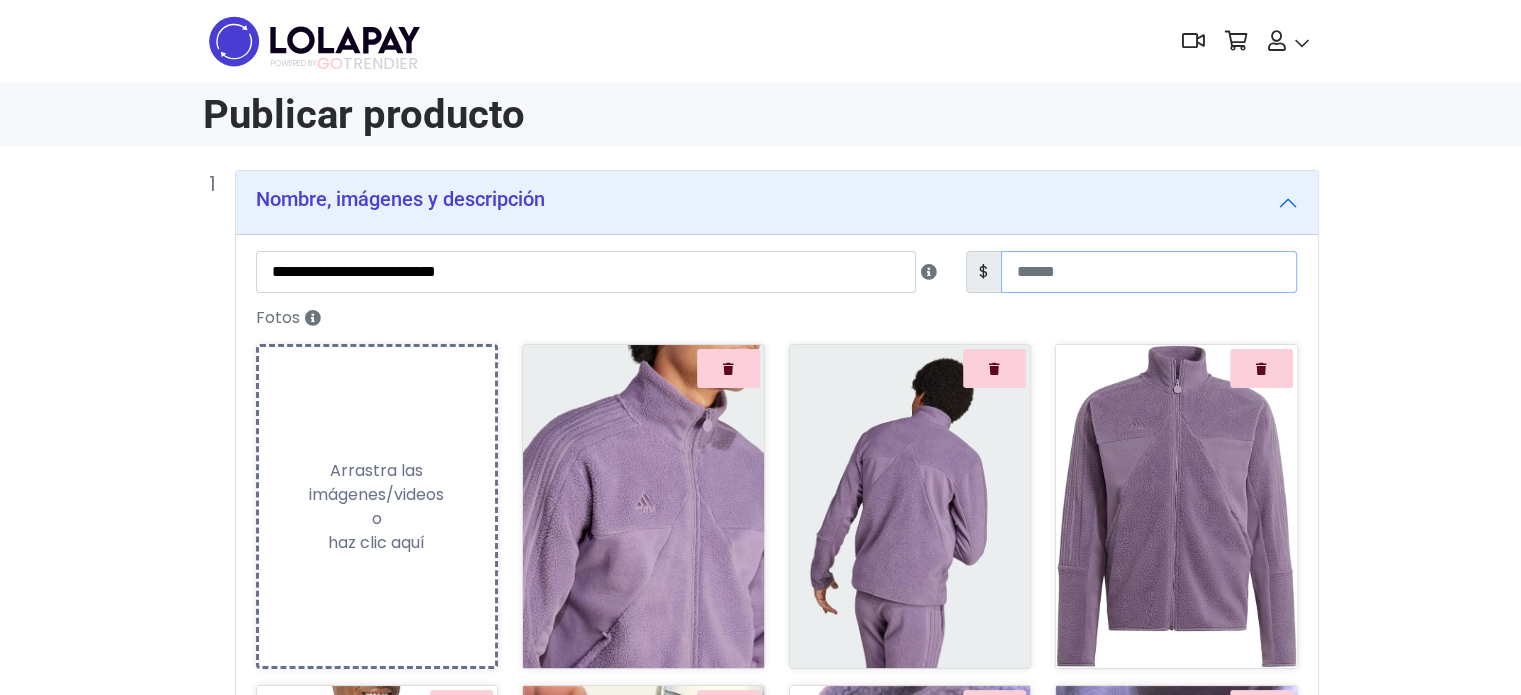 click at bounding box center (1149, 272) 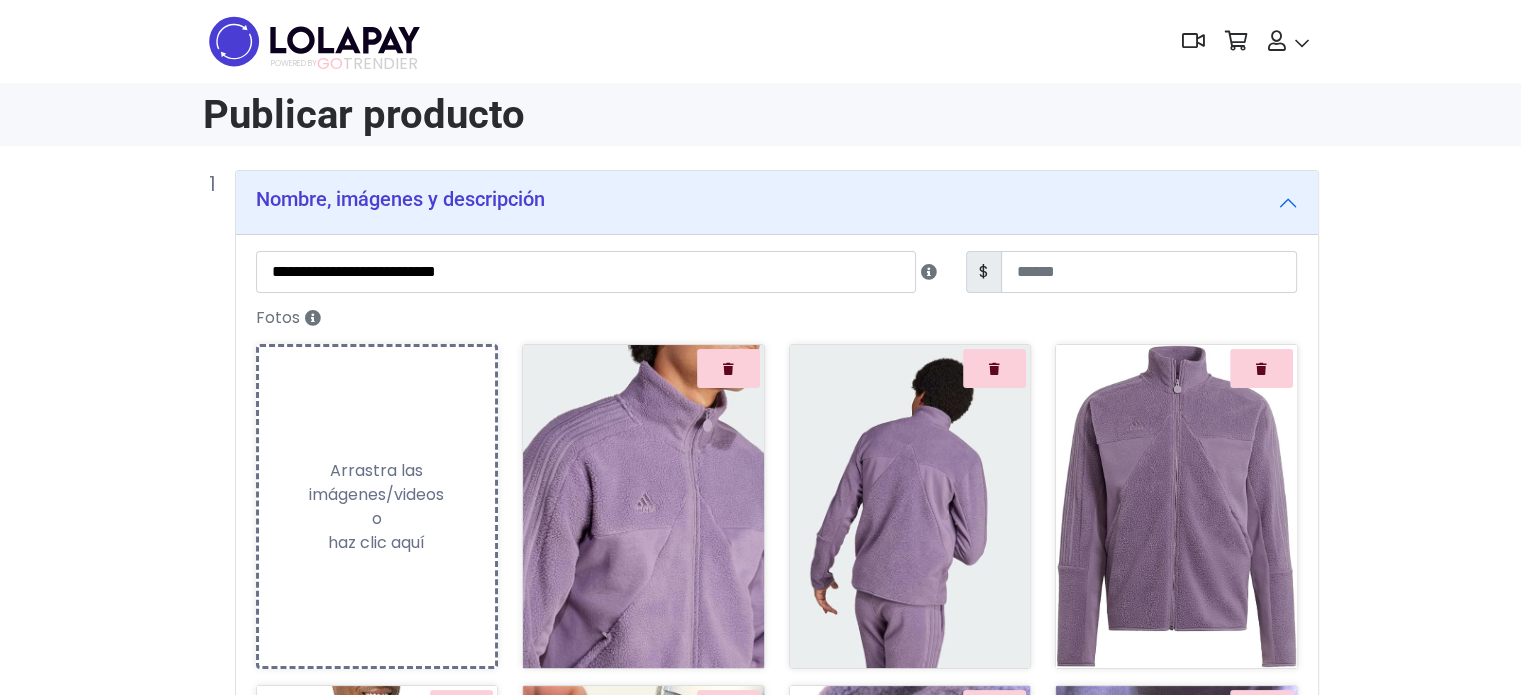 click on "**********" at bounding box center [760, 1023] 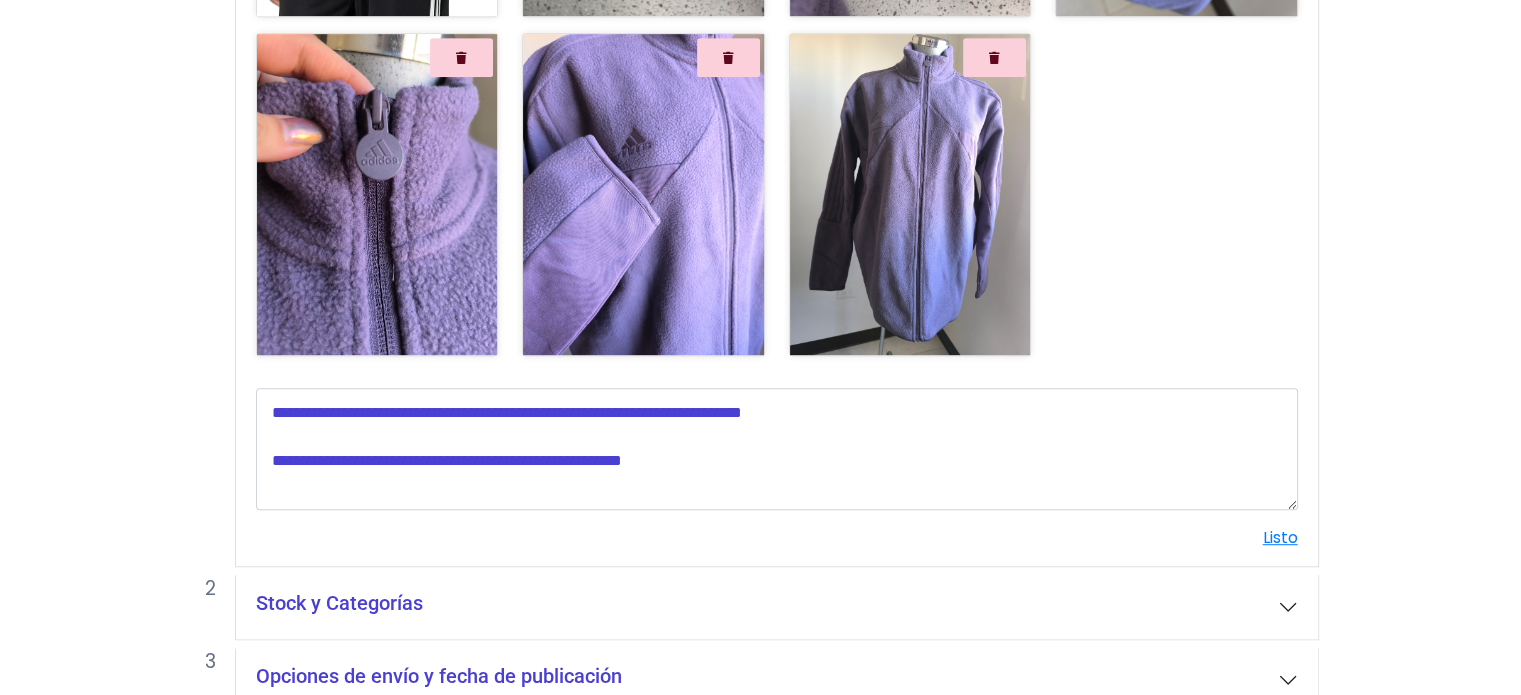 scroll, scrollTop: 1179, scrollLeft: 0, axis: vertical 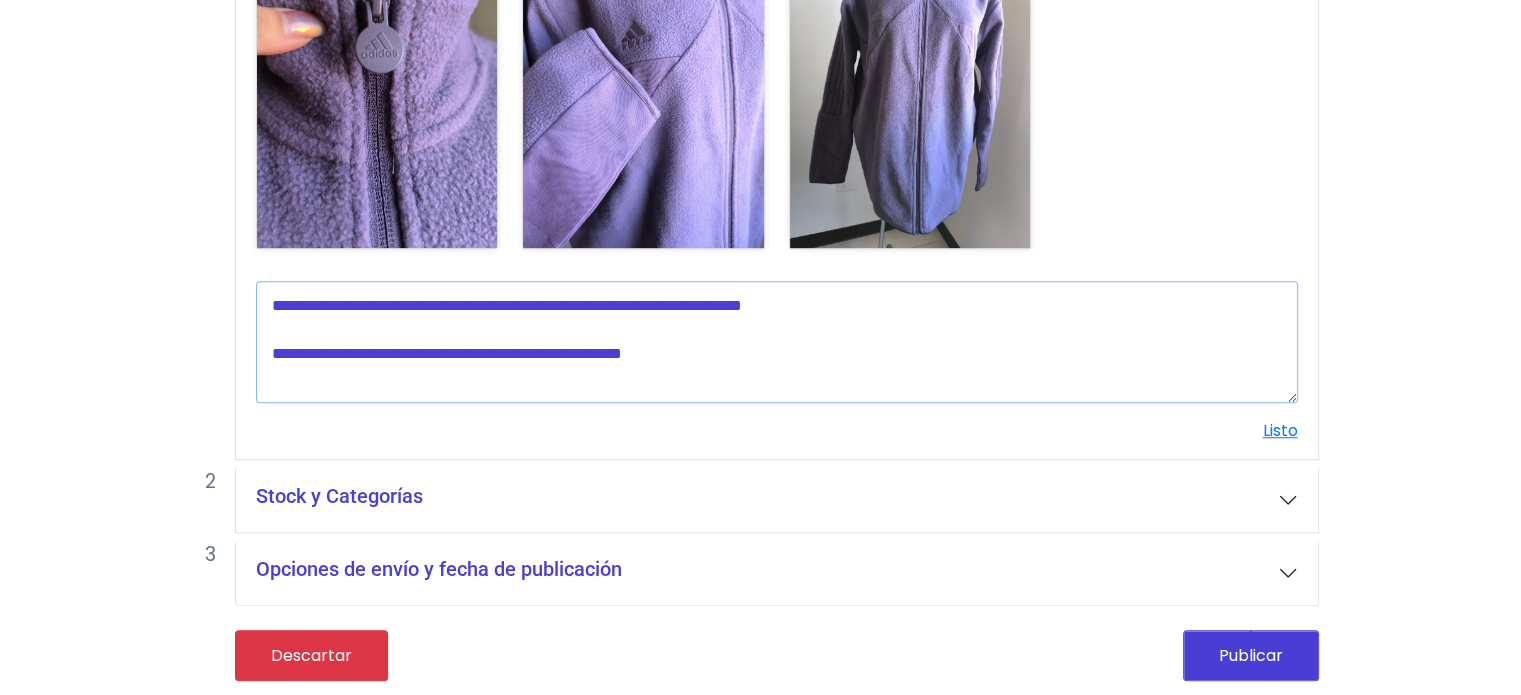 click at bounding box center (777, 342) 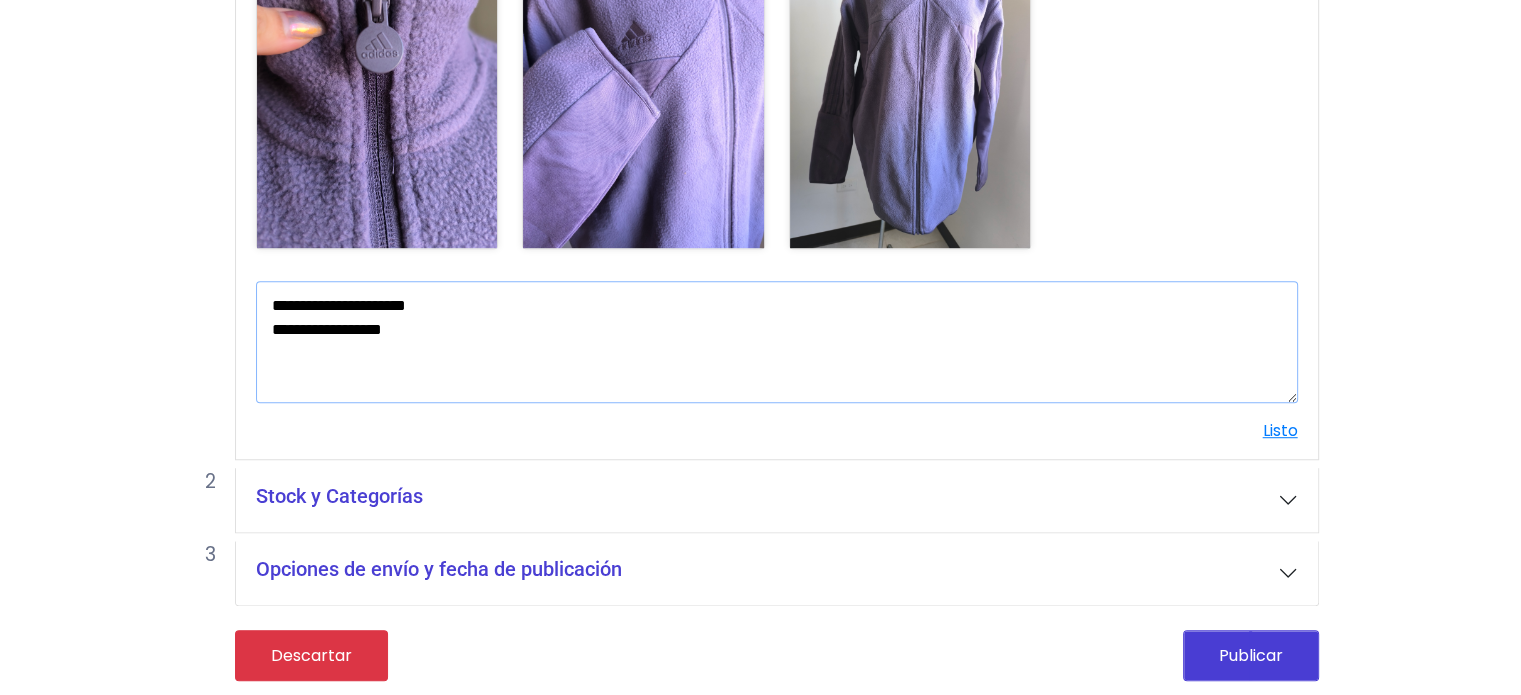 type on "**********" 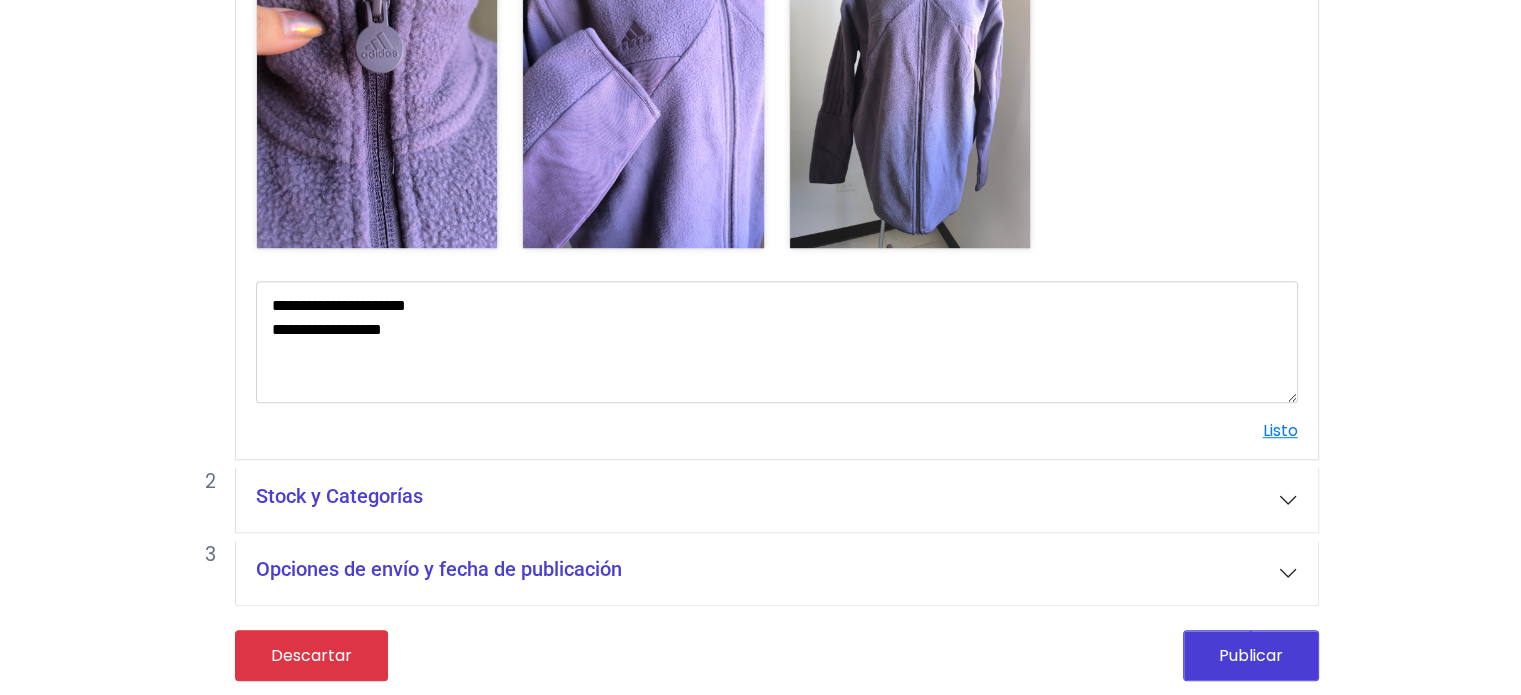 click on "Stock y Categorías" at bounding box center (777, 500) 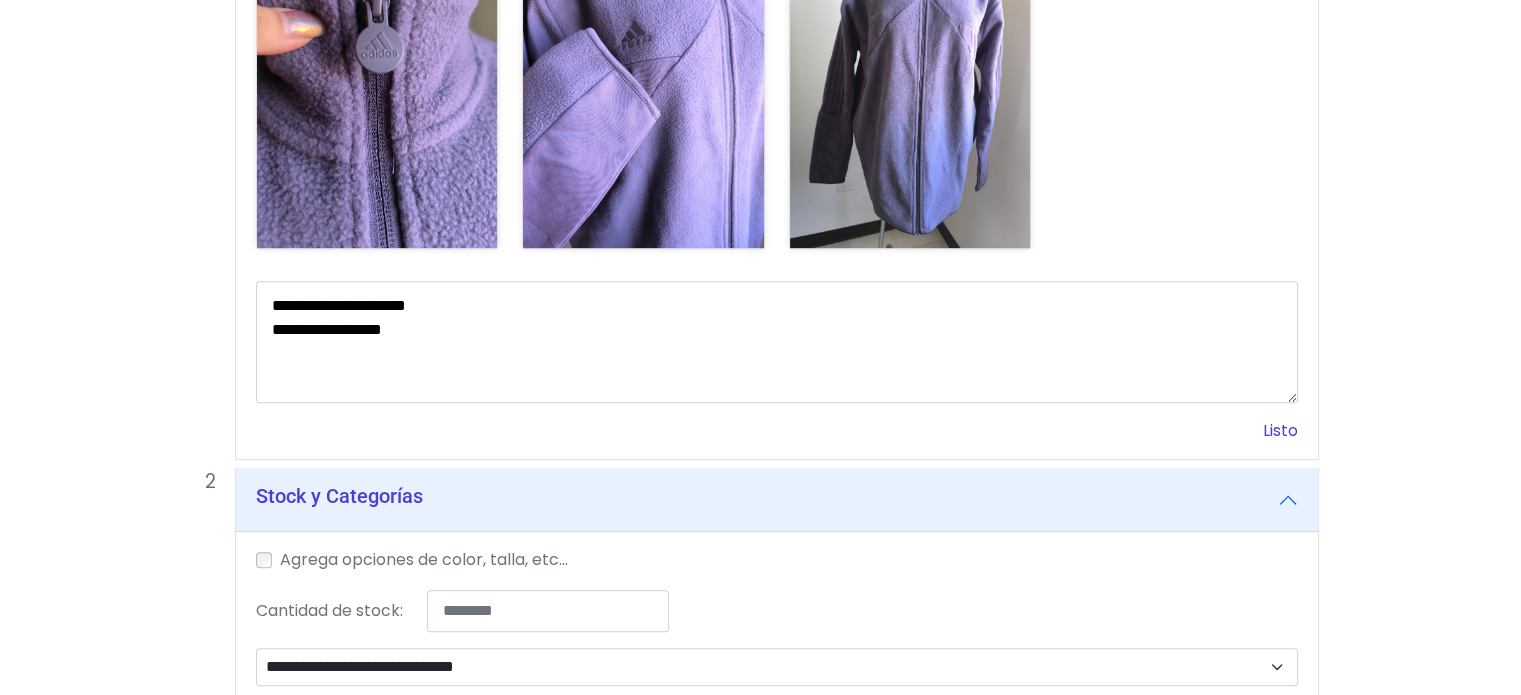click on "Listo" at bounding box center [1280, 430] 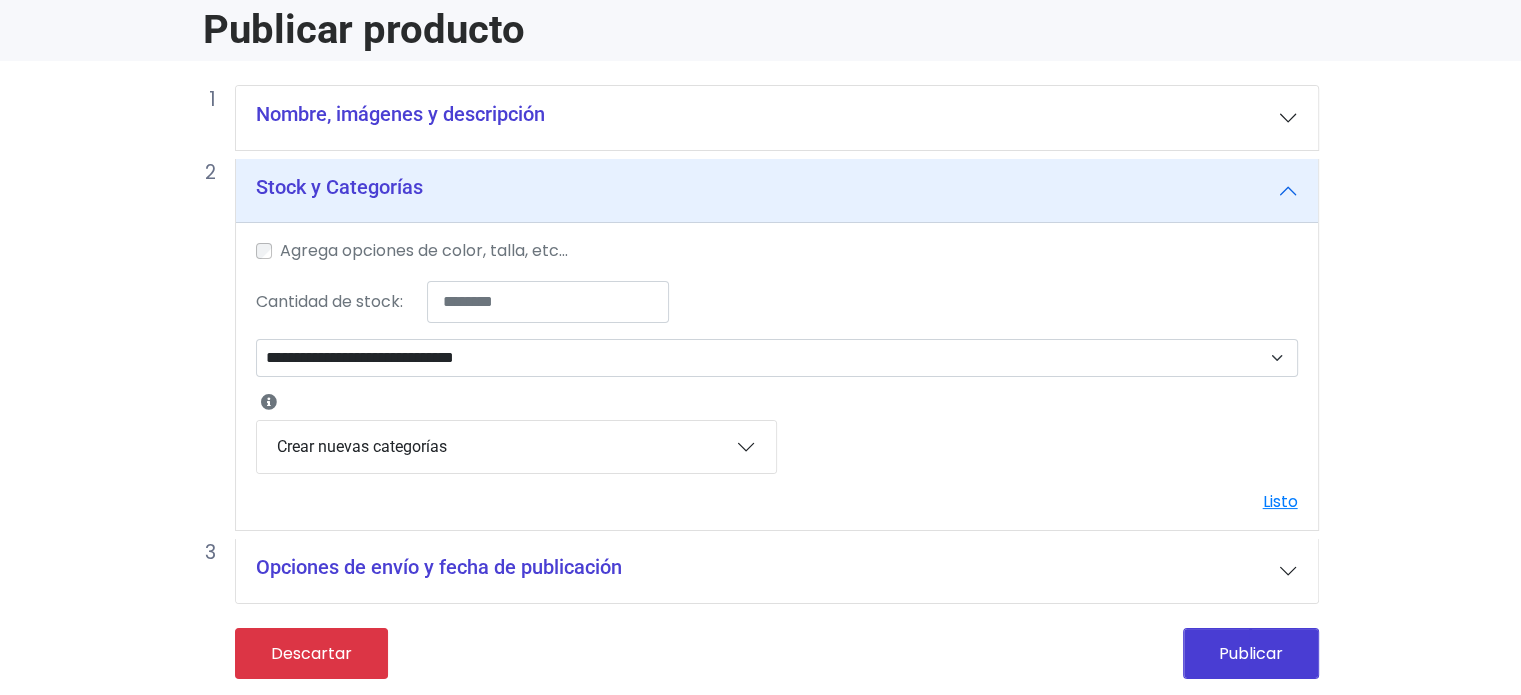 scroll, scrollTop: 82, scrollLeft: 0, axis: vertical 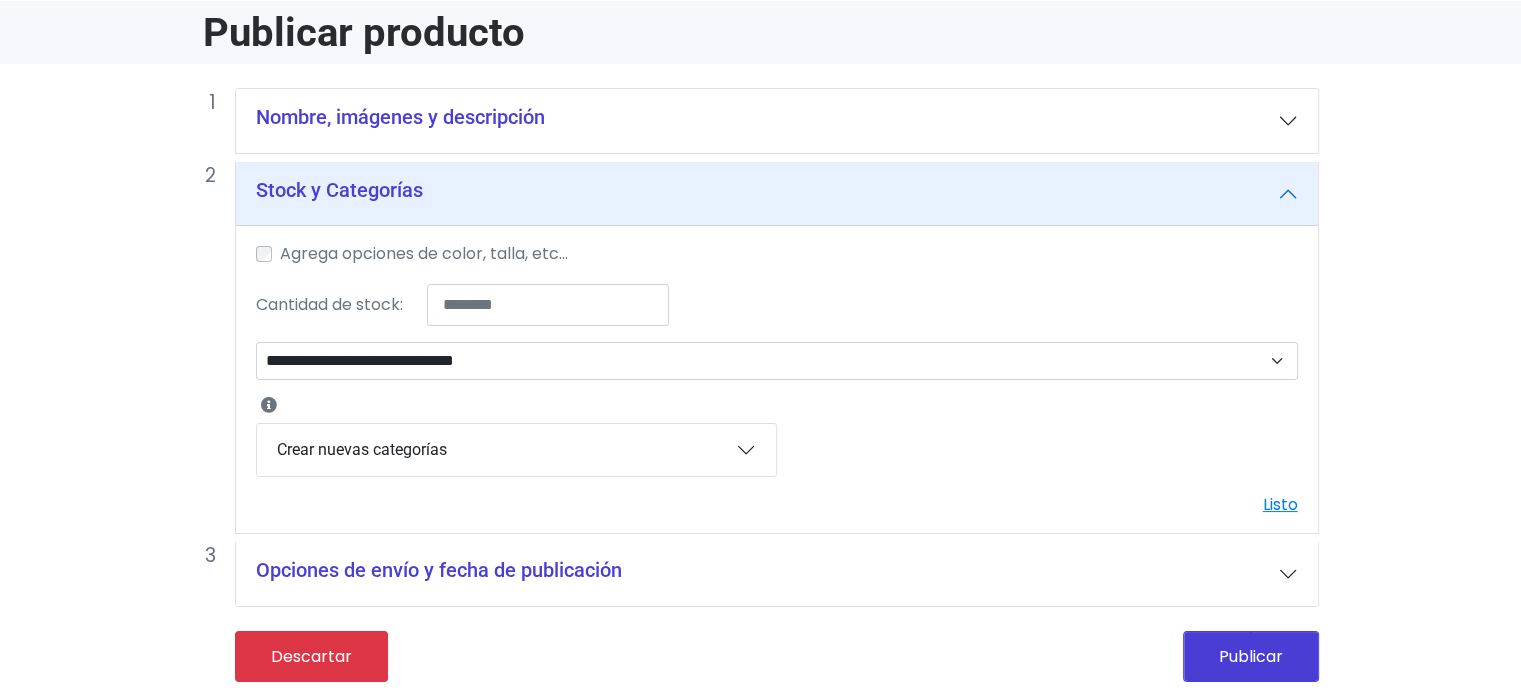 click on "**********" at bounding box center [777, 382] 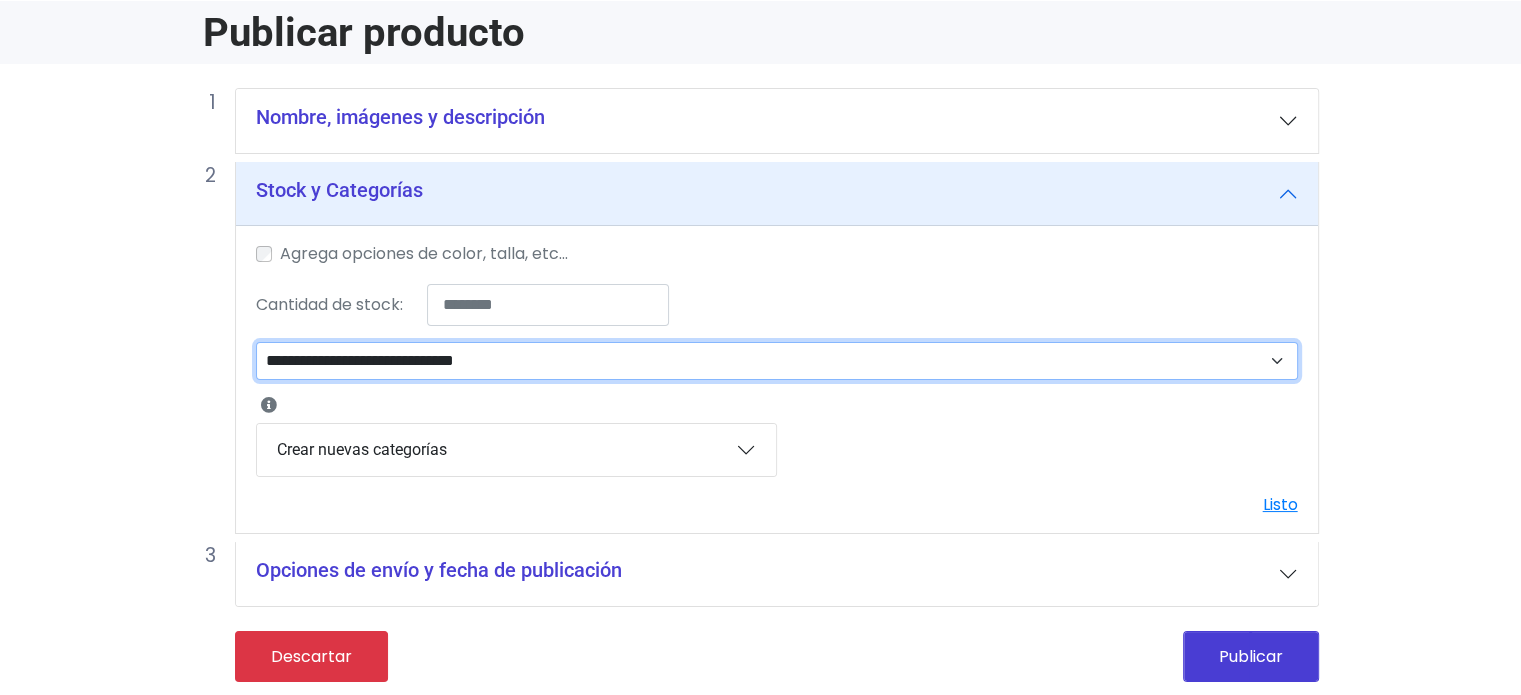 click on "**********" at bounding box center [777, 361] 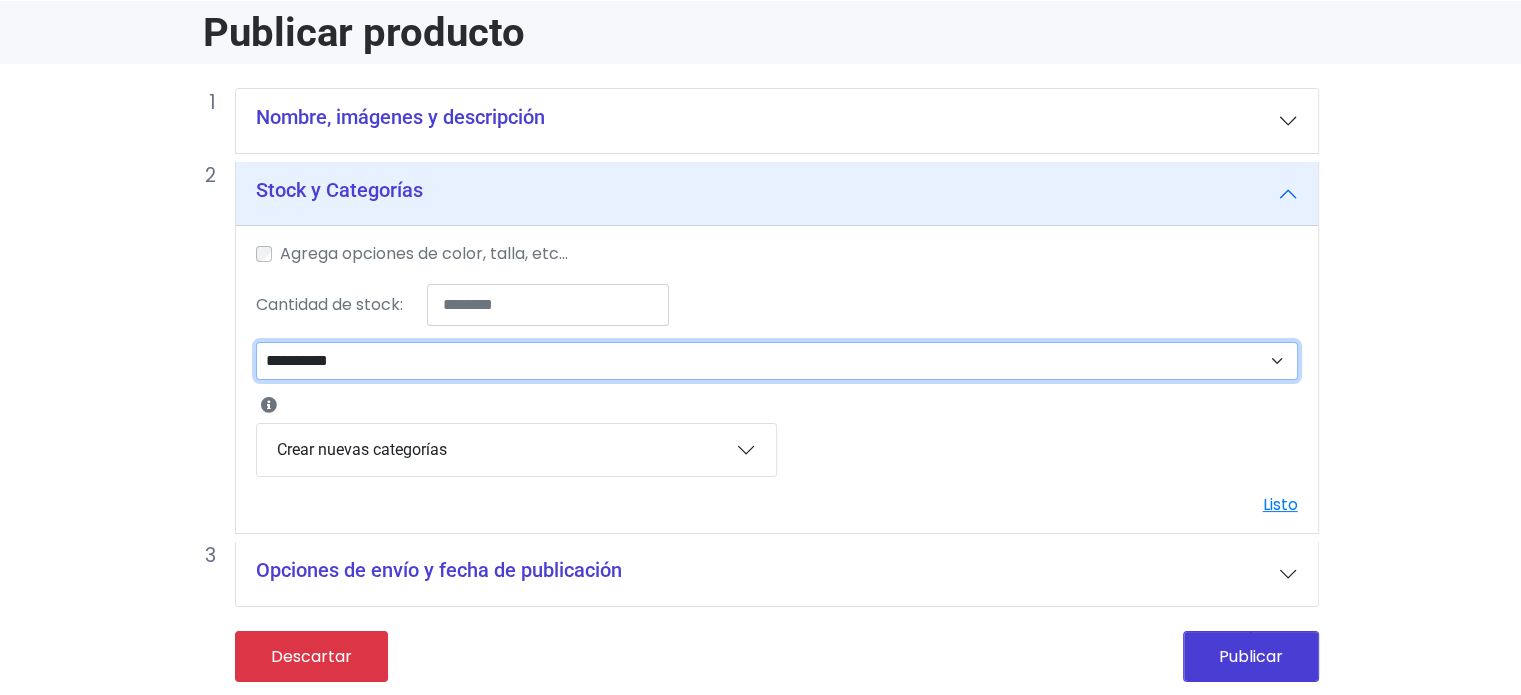 click on "**********" at bounding box center (777, 361) 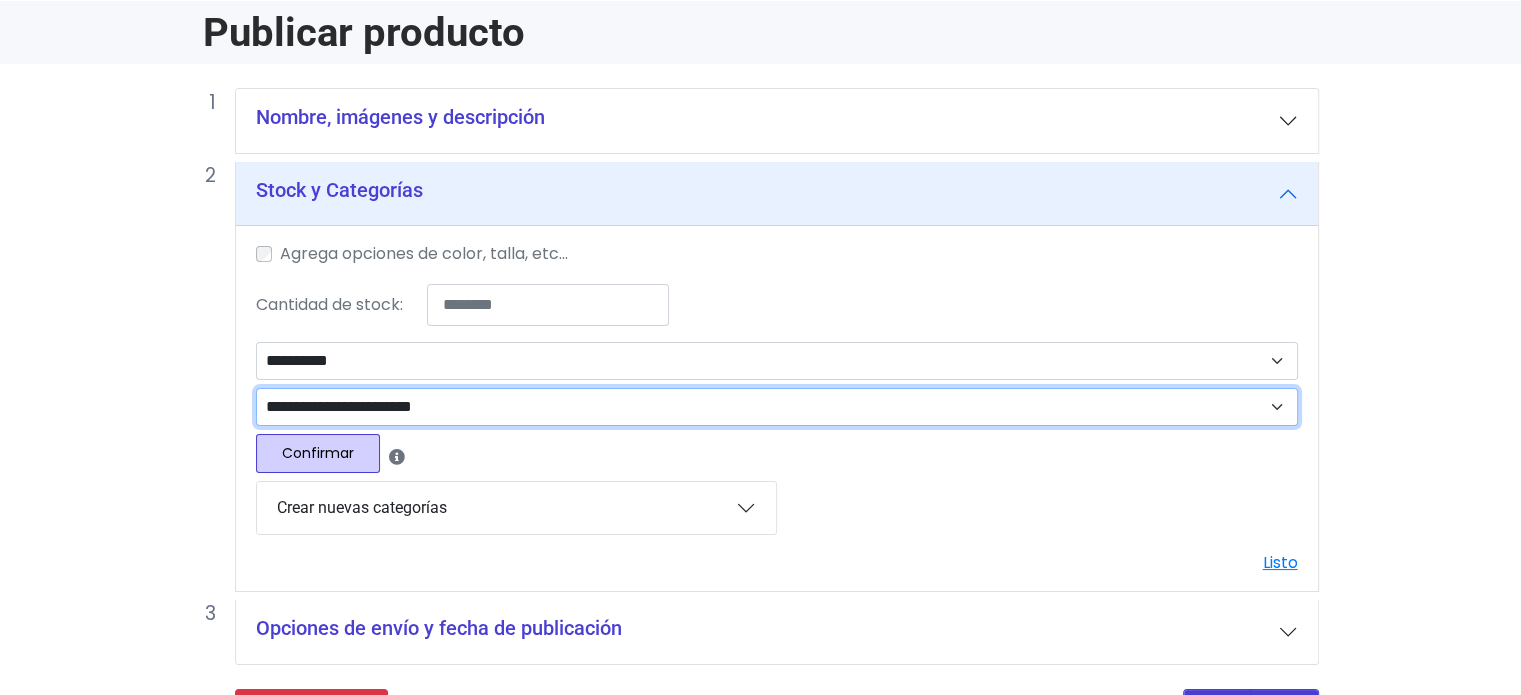 click on "**********" at bounding box center [777, 407] 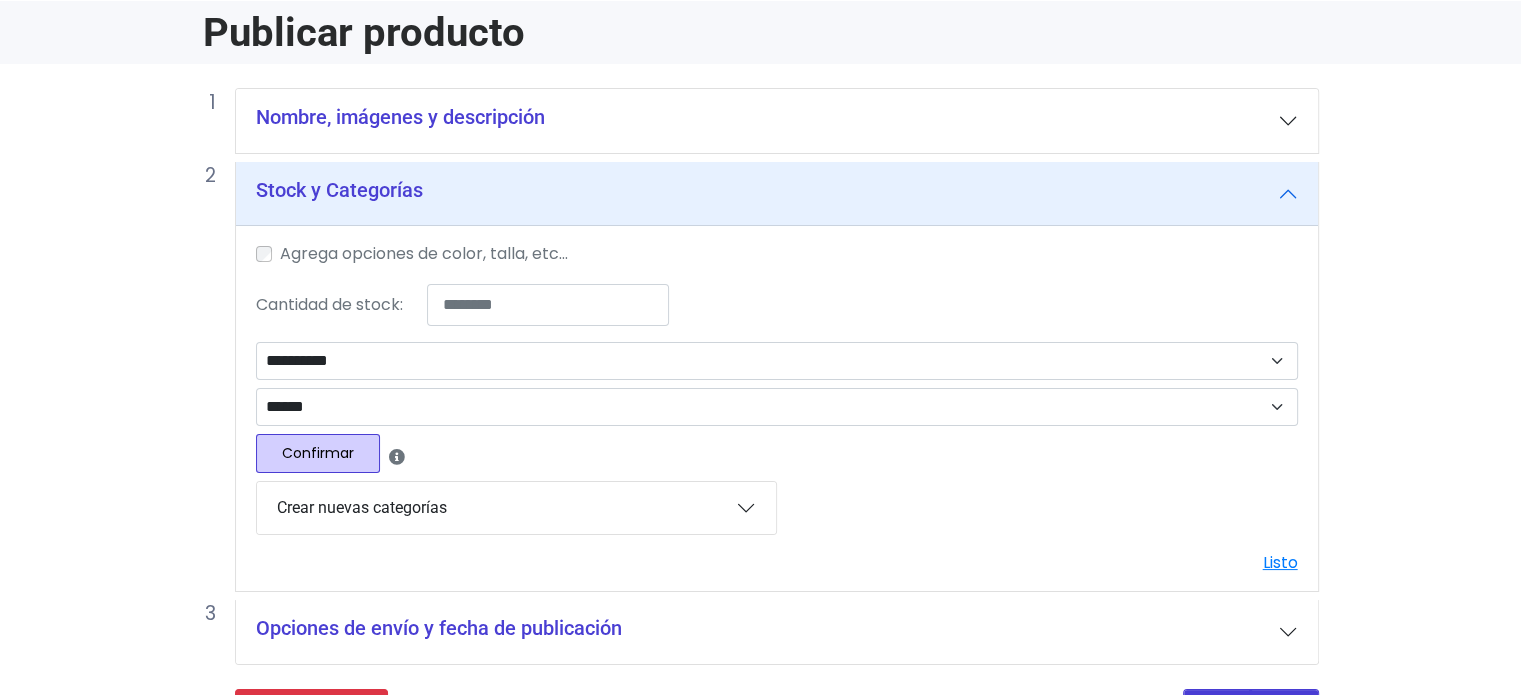 click on "Confirmar" at bounding box center [318, 453] 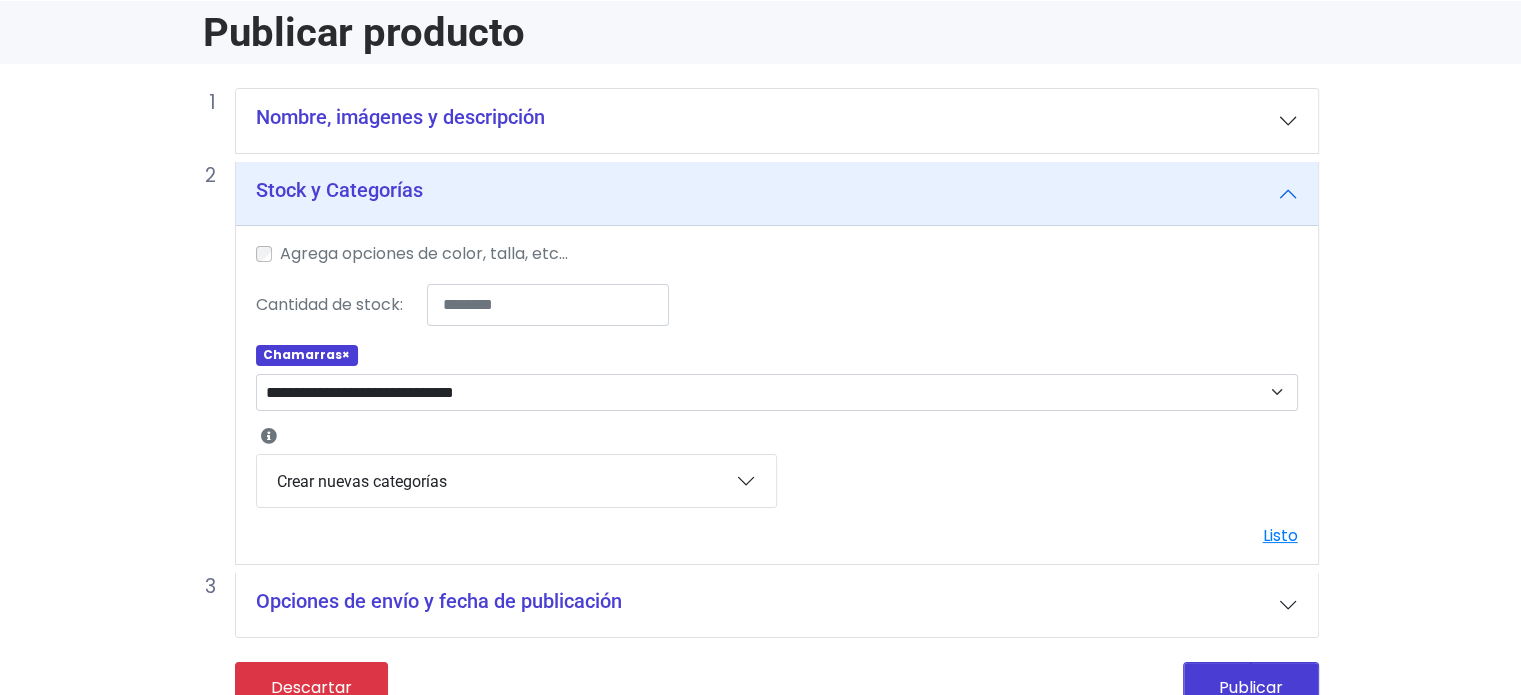 click on "Crear nuevas categorías" at bounding box center [516, 481] 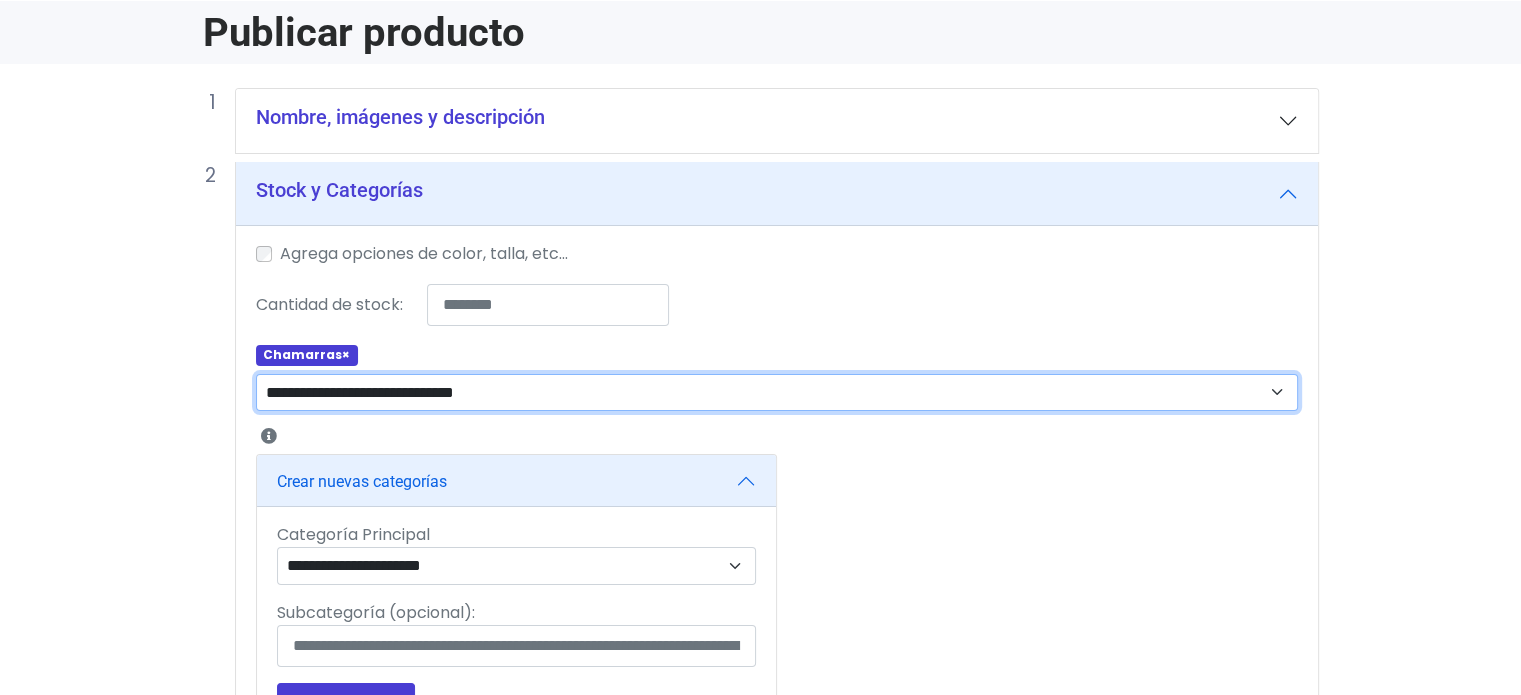 click on "**********" at bounding box center [777, 393] 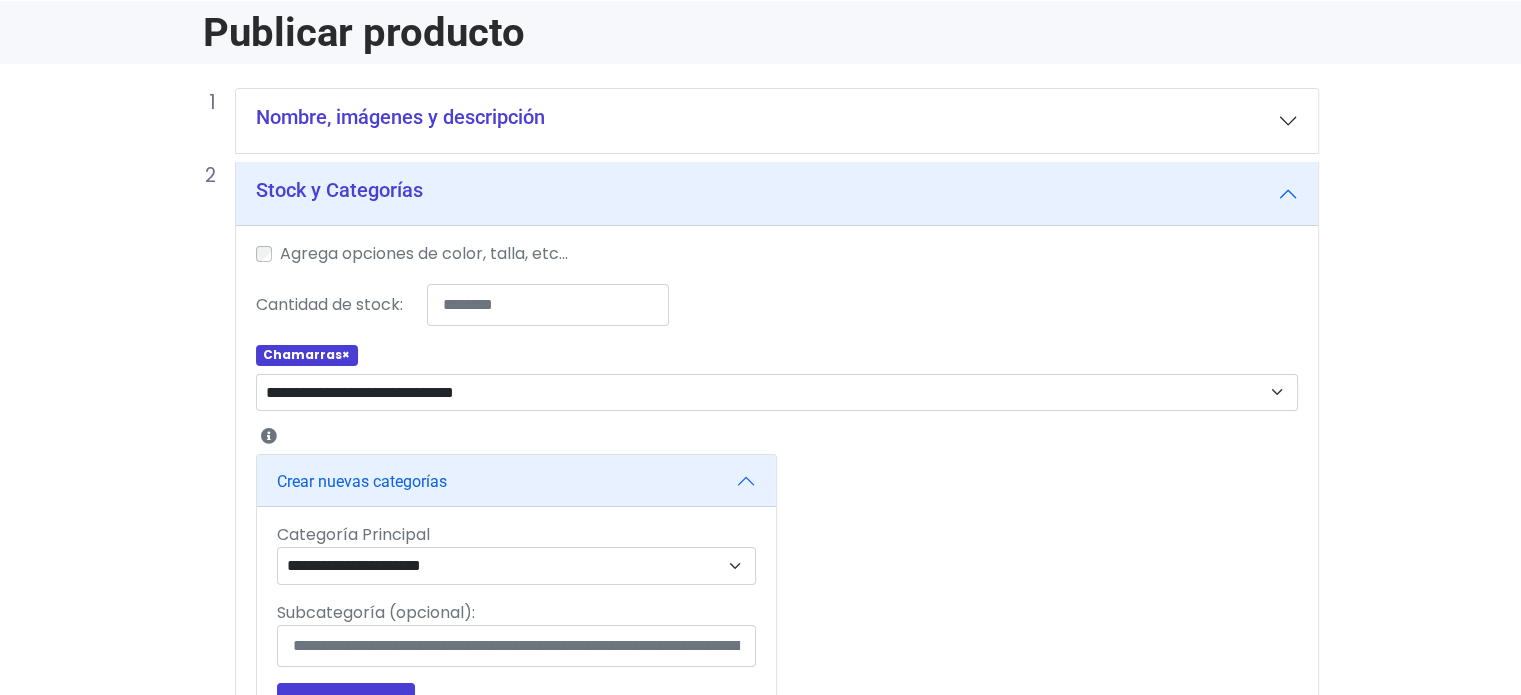 click on "**********" at bounding box center [760, 529] 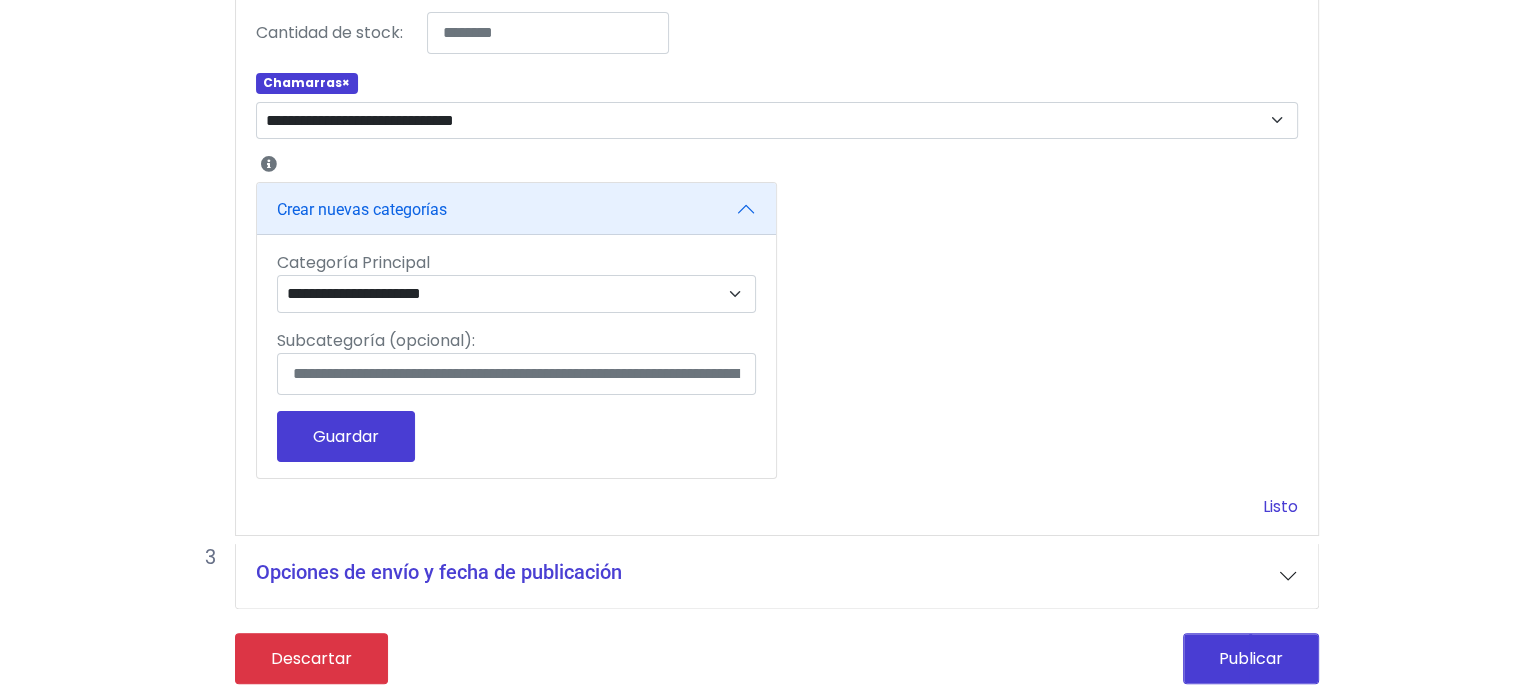 click on "Listo" at bounding box center (1280, 506) 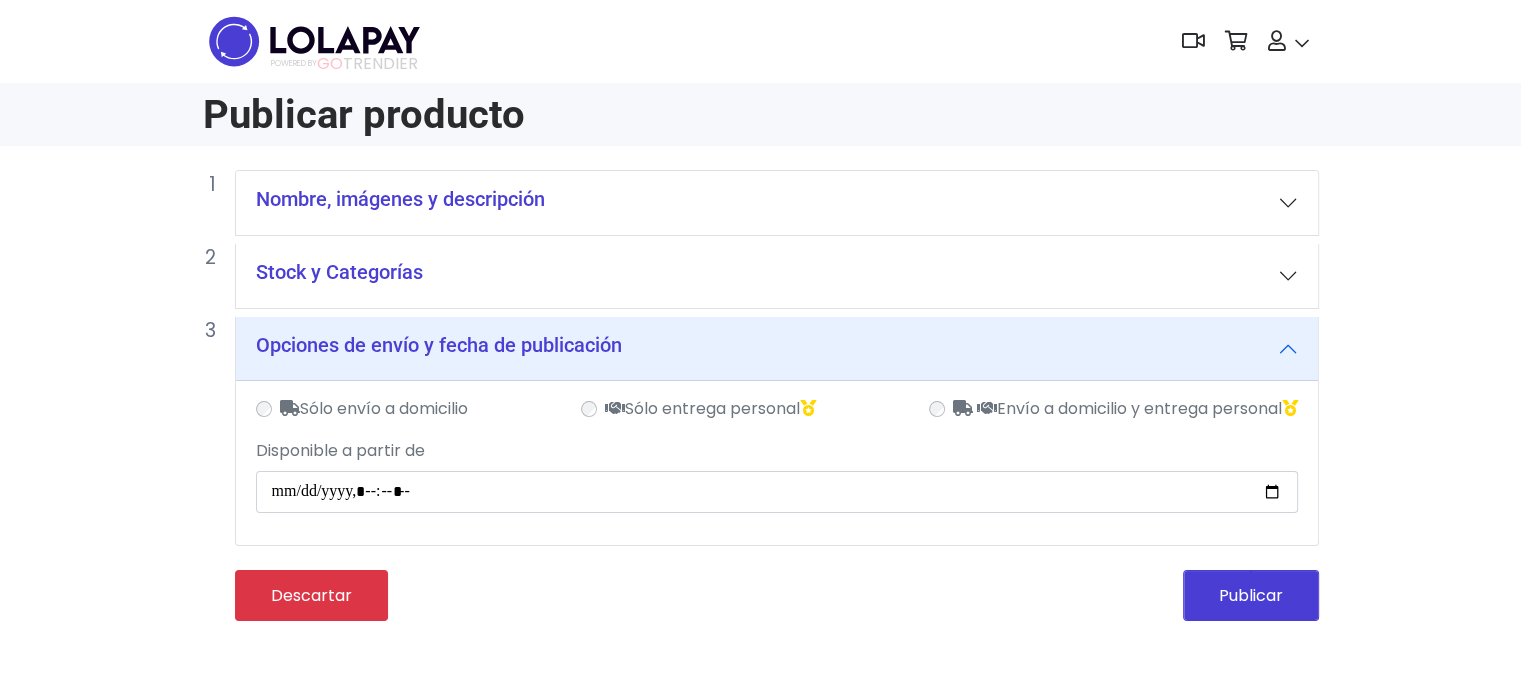 scroll, scrollTop: 0, scrollLeft: 0, axis: both 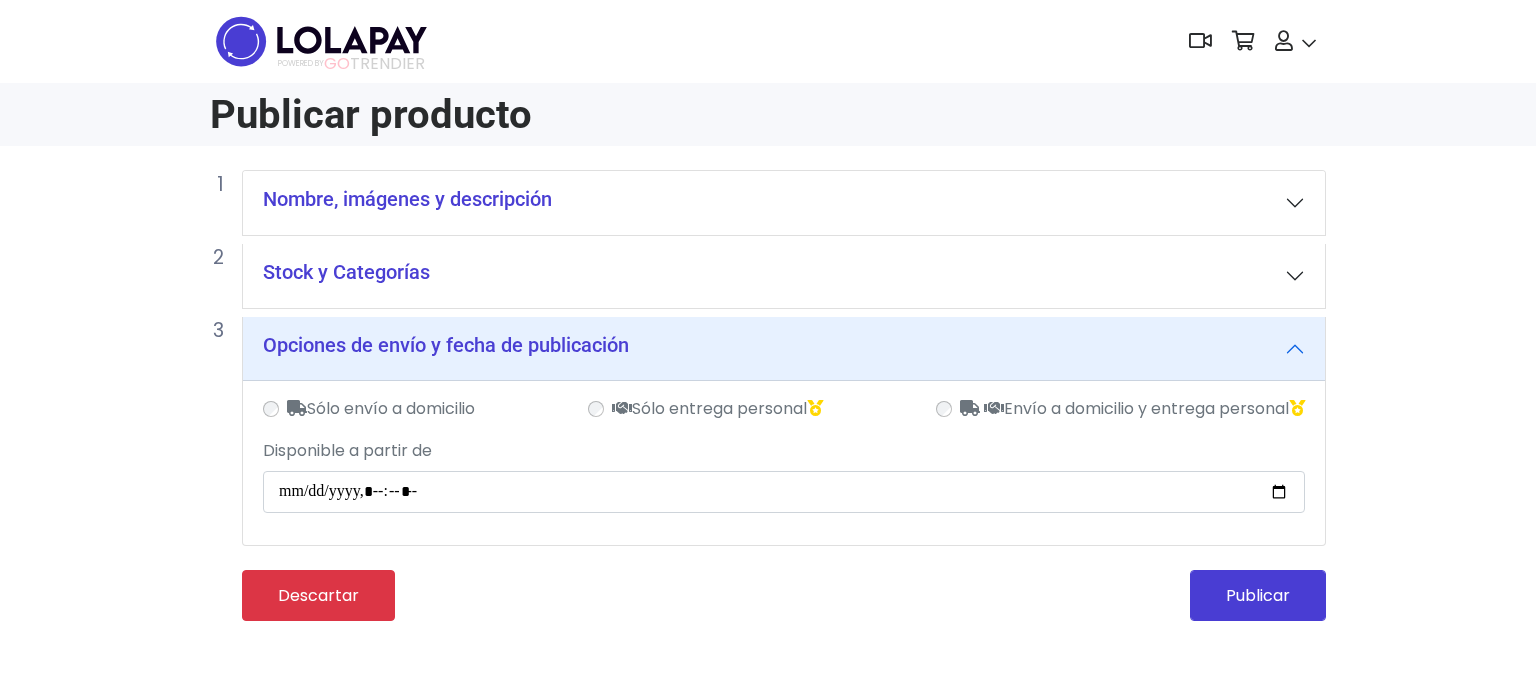 click on "Stock y Categorías" at bounding box center [784, 276] 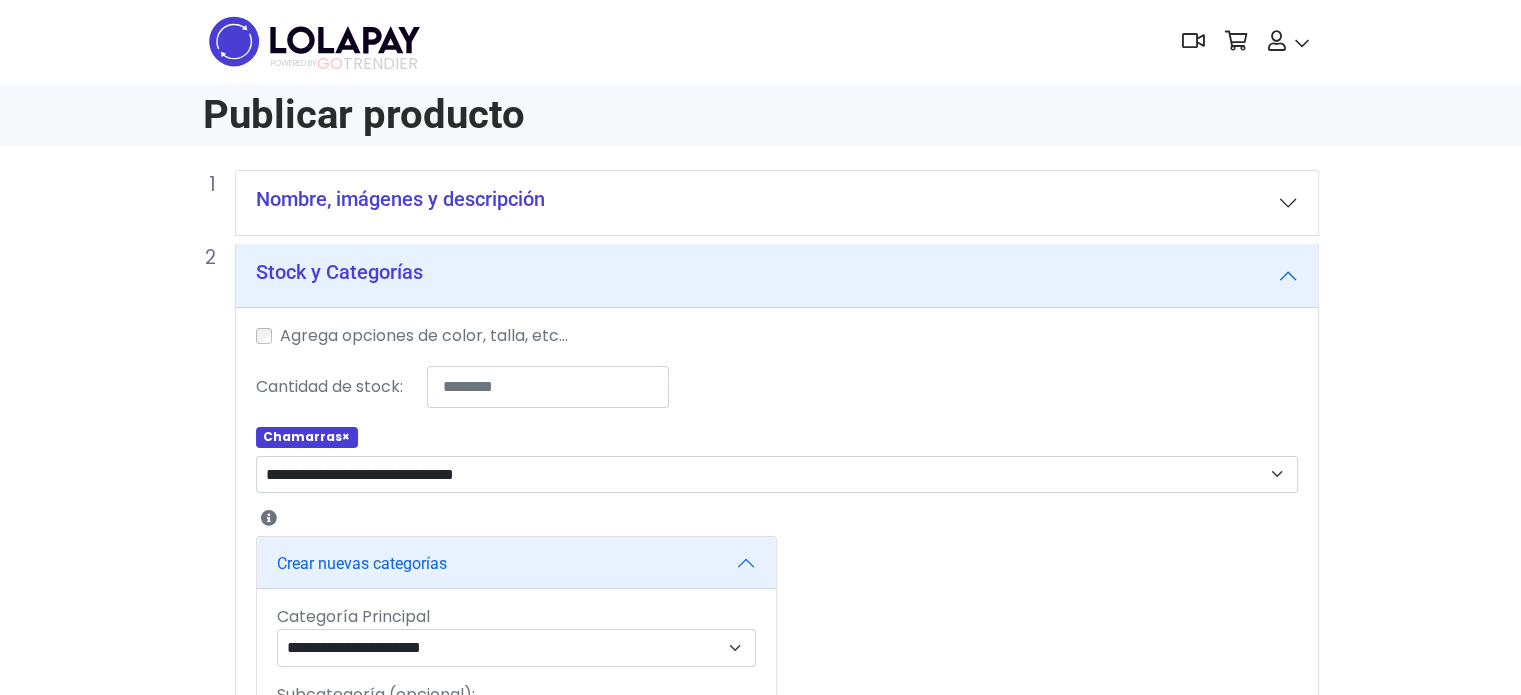 click on "Agrega opciones de color, talla, etc..." at bounding box center (424, 336) 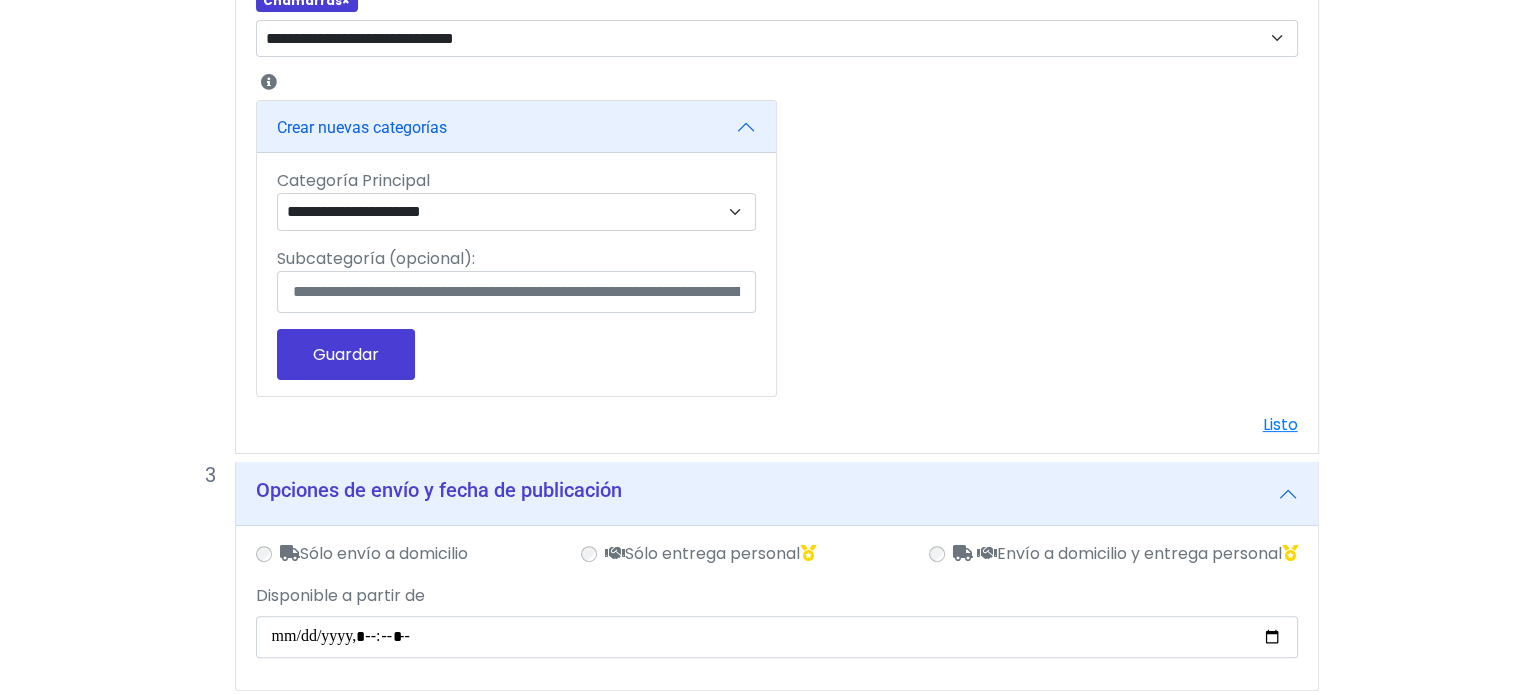 scroll, scrollTop: 517, scrollLeft: 0, axis: vertical 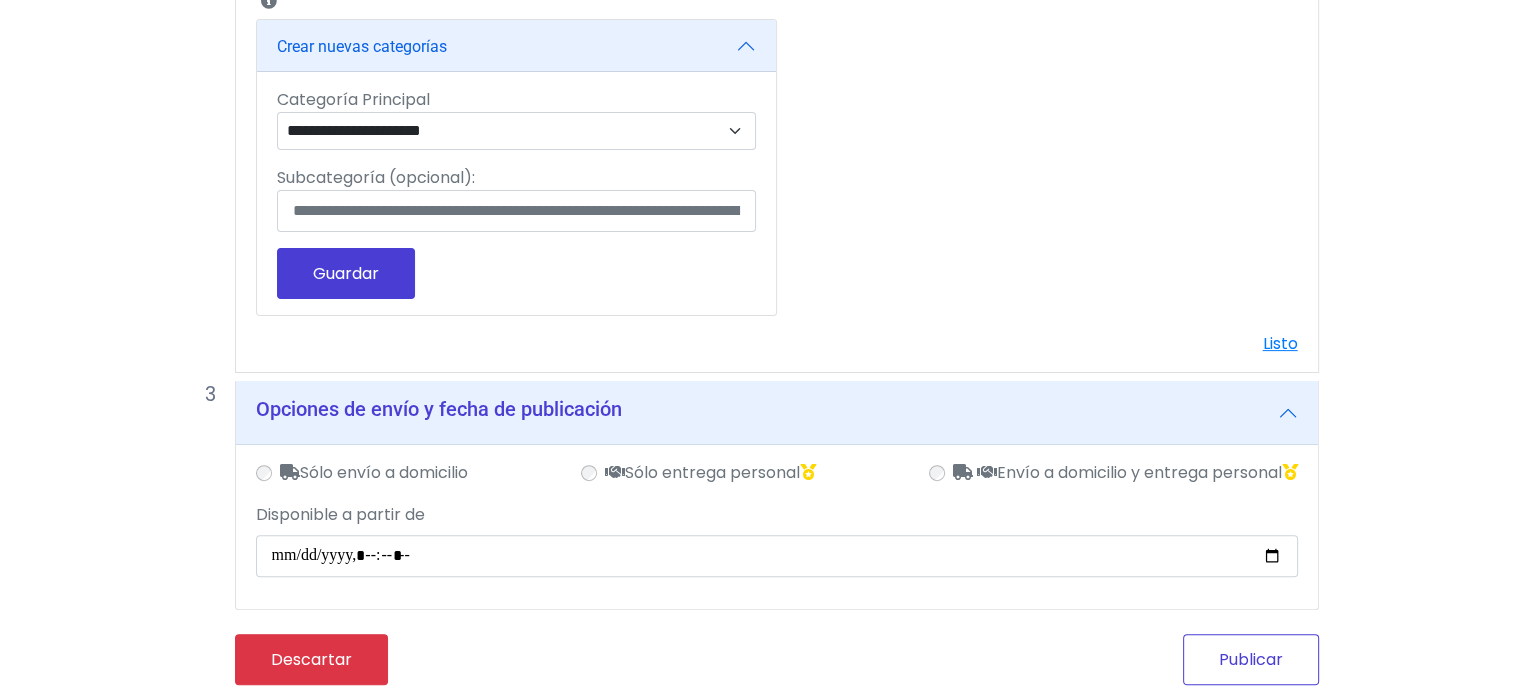 click on "Publicar" at bounding box center (1251, 659) 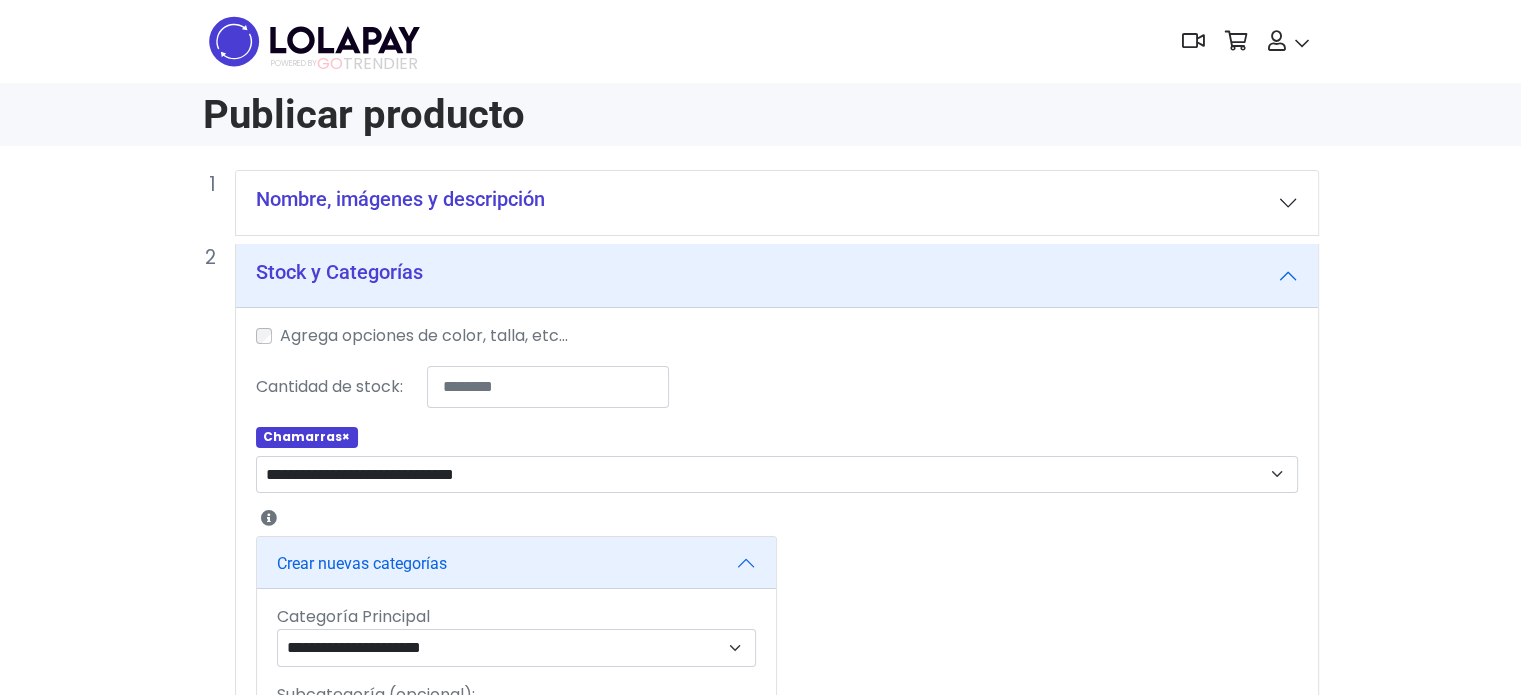 scroll, scrollTop: 517, scrollLeft: 0, axis: vertical 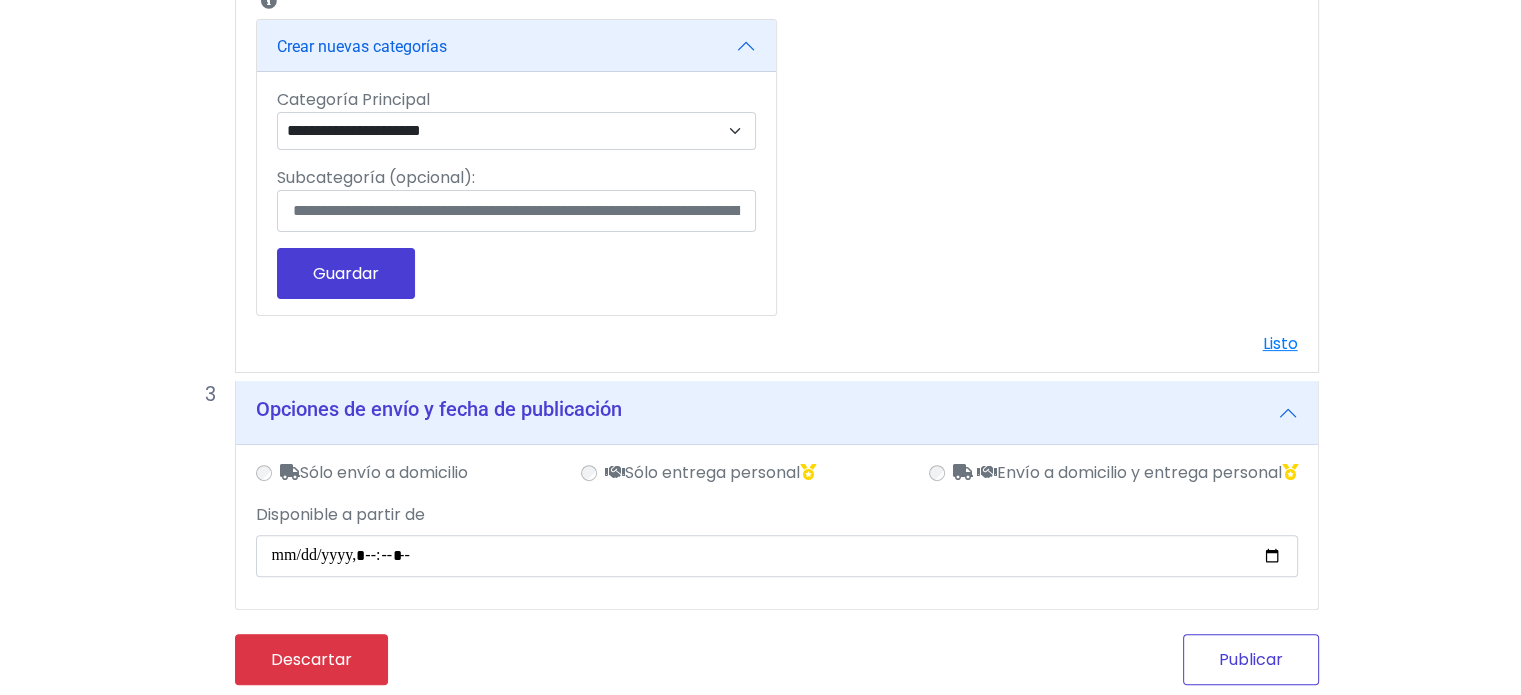 click on "Publicar" at bounding box center (1251, 659) 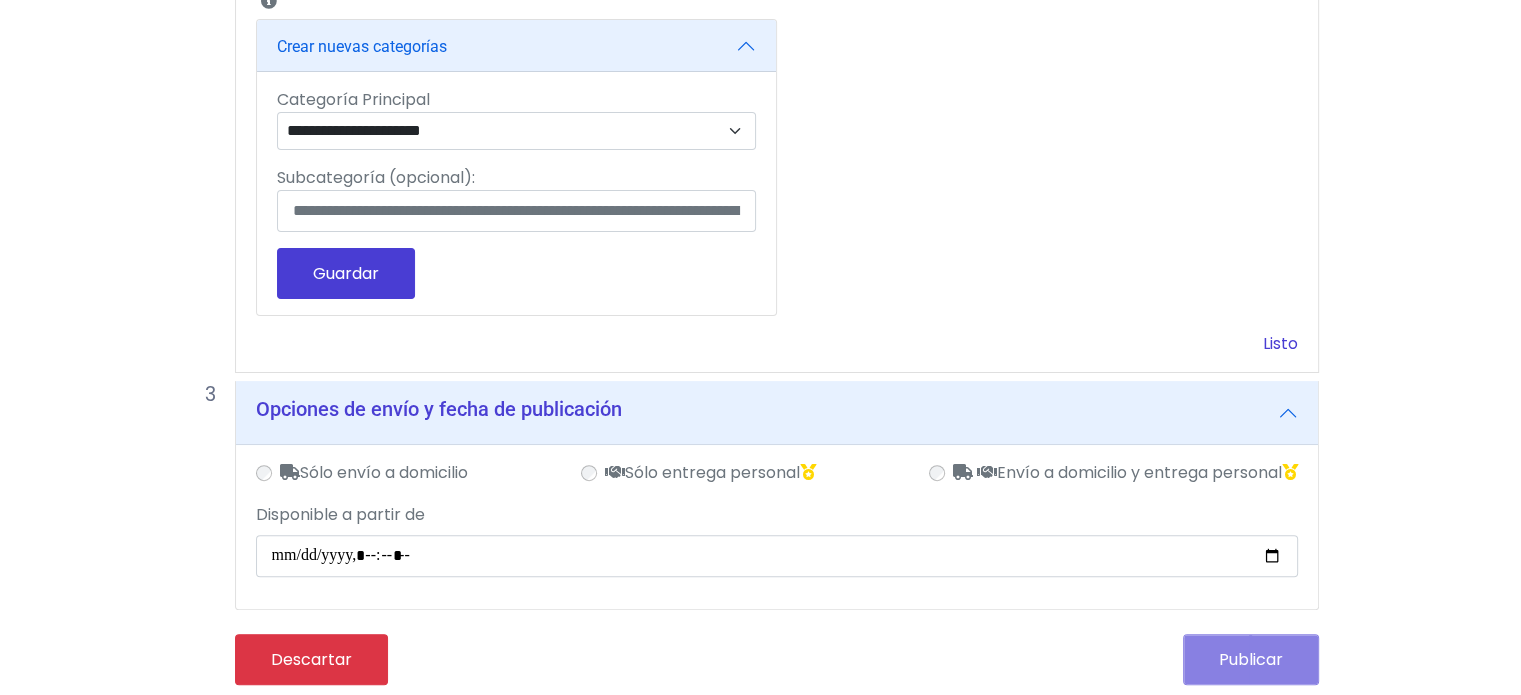 click on "Listo" at bounding box center (1280, 343) 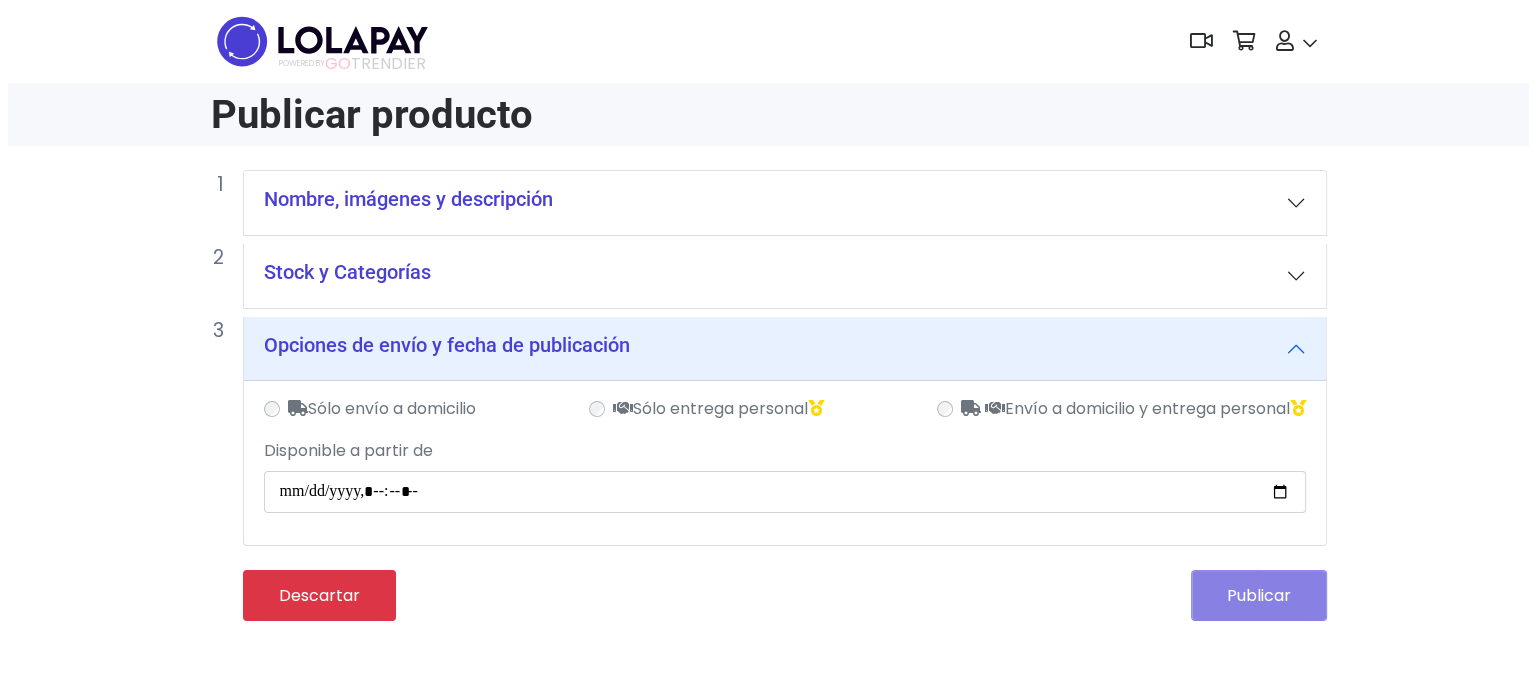 scroll, scrollTop: 0, scrollLeft: 0, axis: both 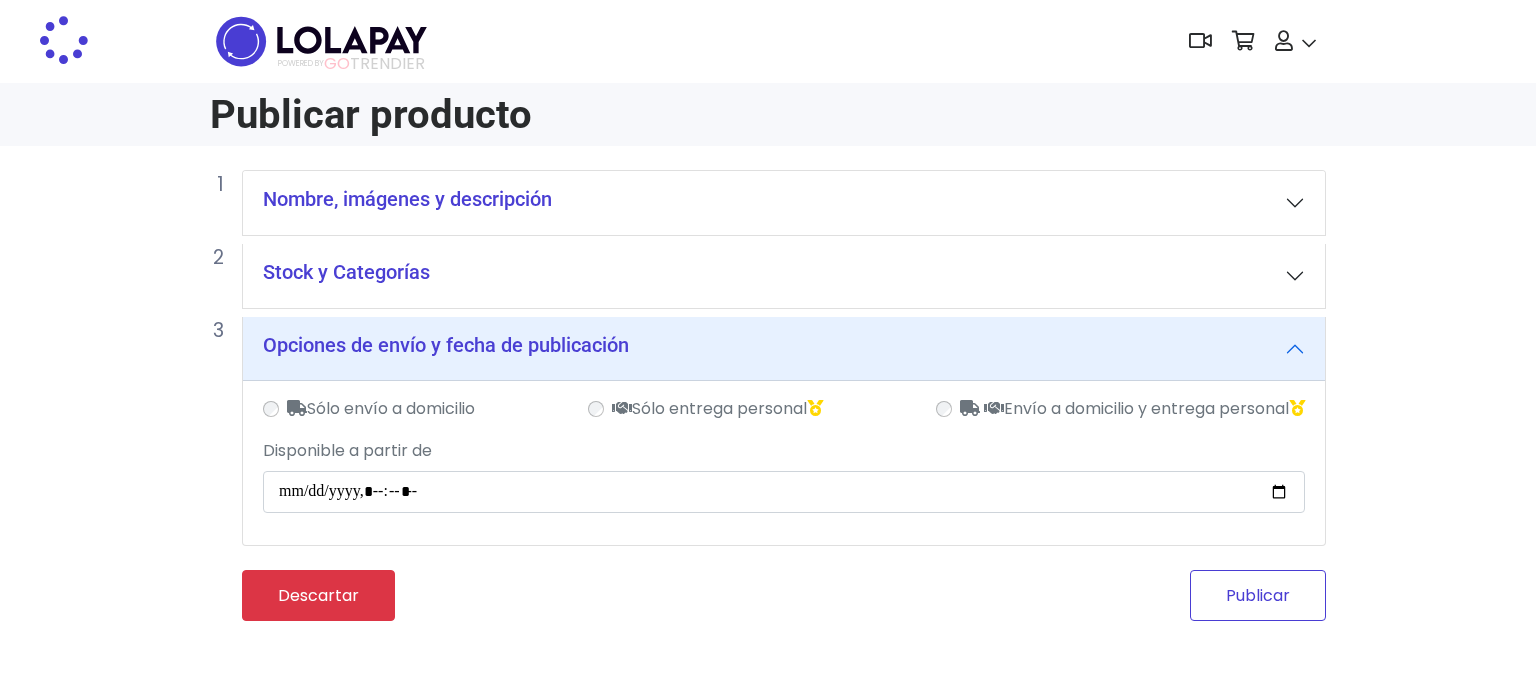 click on "Publicar" at bounding box center [1258, 595] 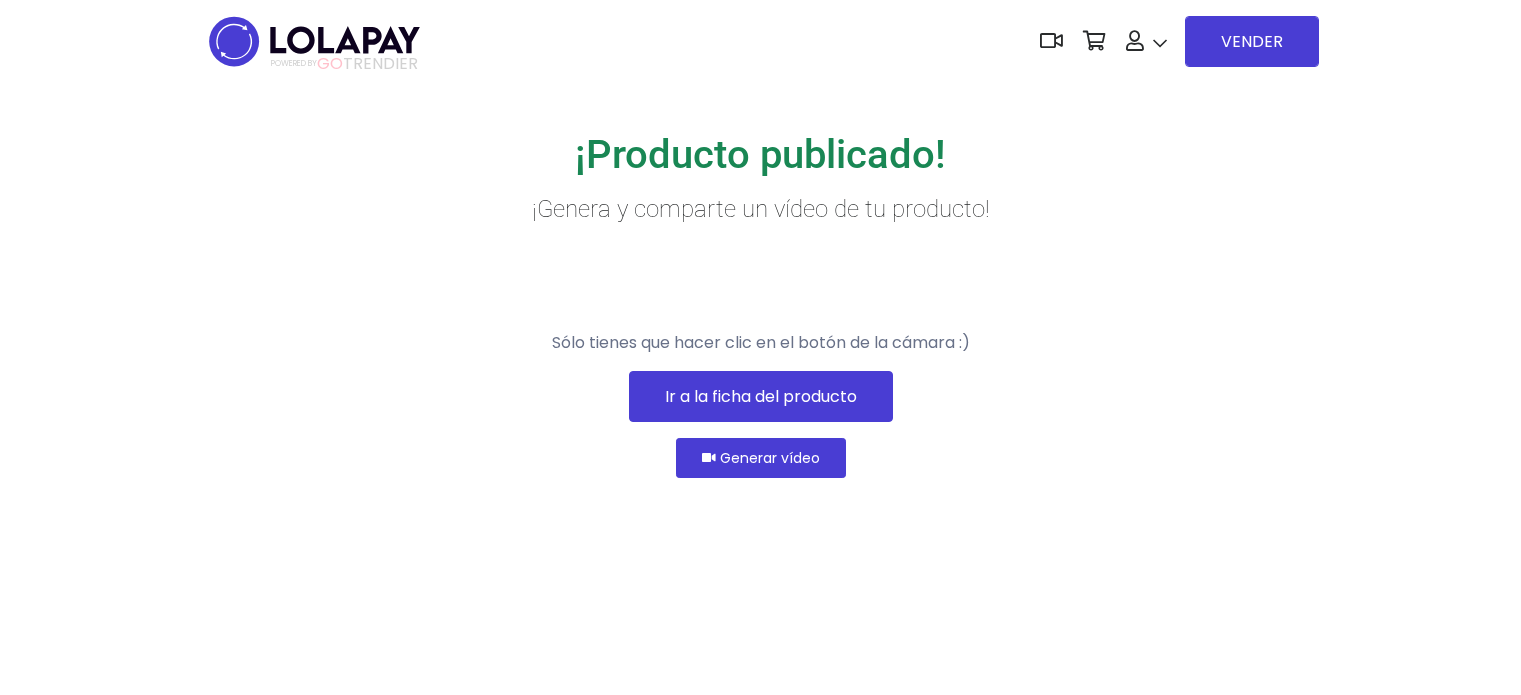scroll, scrollTop: 0, scrollLeft: 0, axis: both 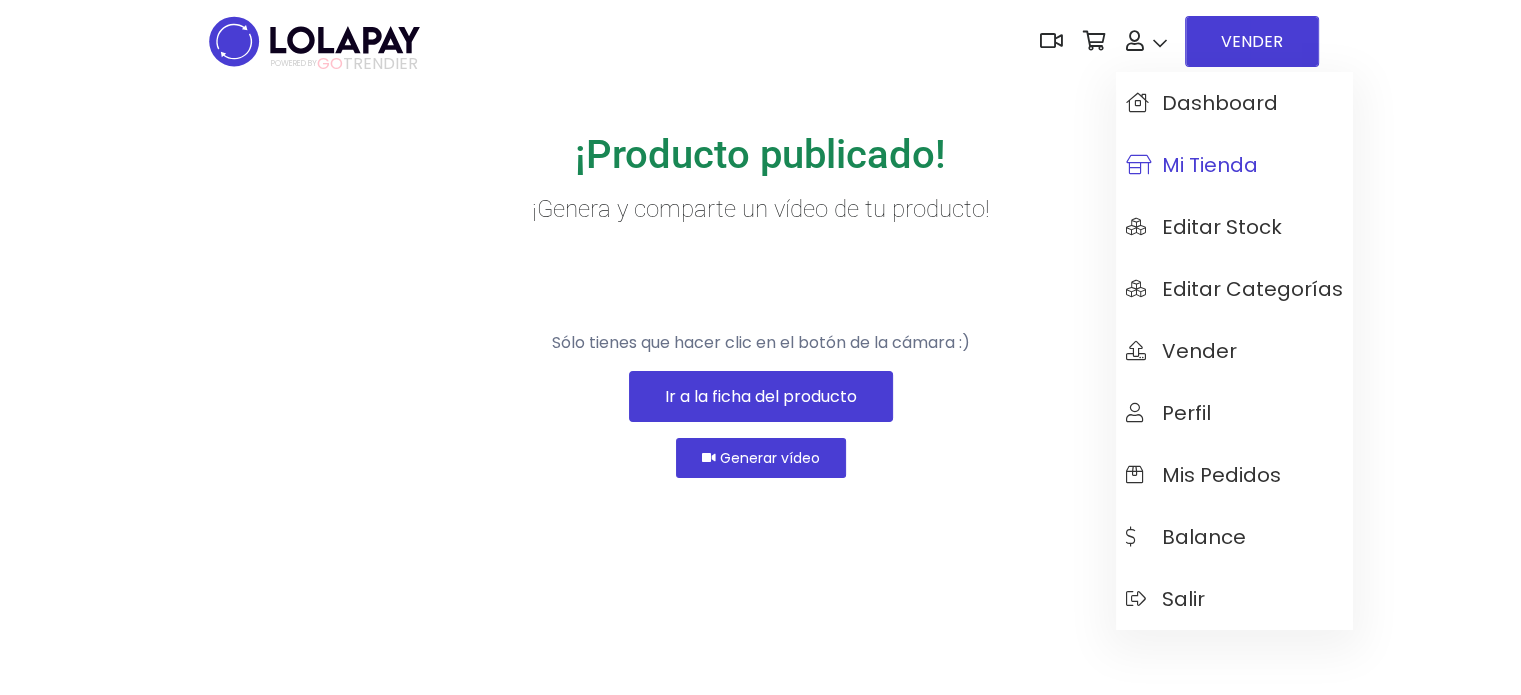 click on "Mi tienda" at bounding box center [1192, 165] 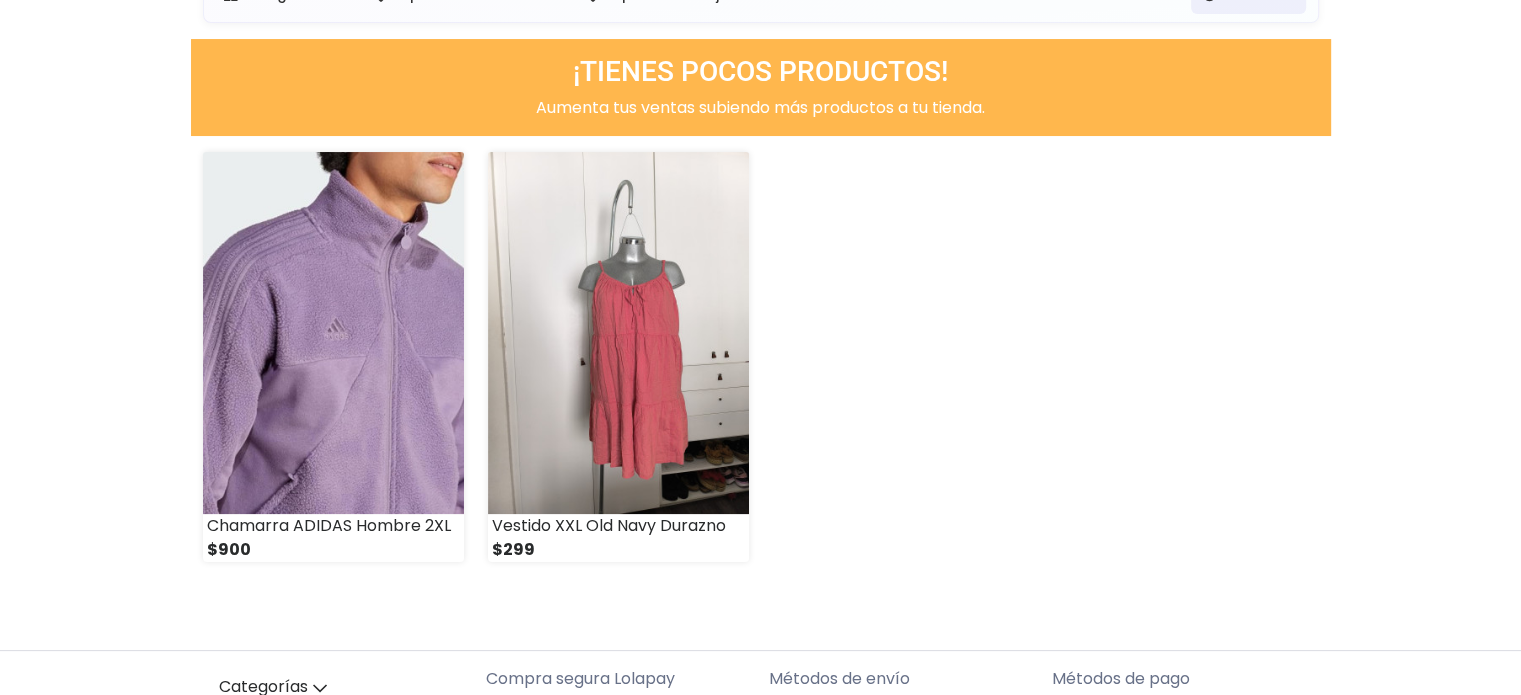 scroll, scrollTop: 0, scrollLeft: 0, axis: both 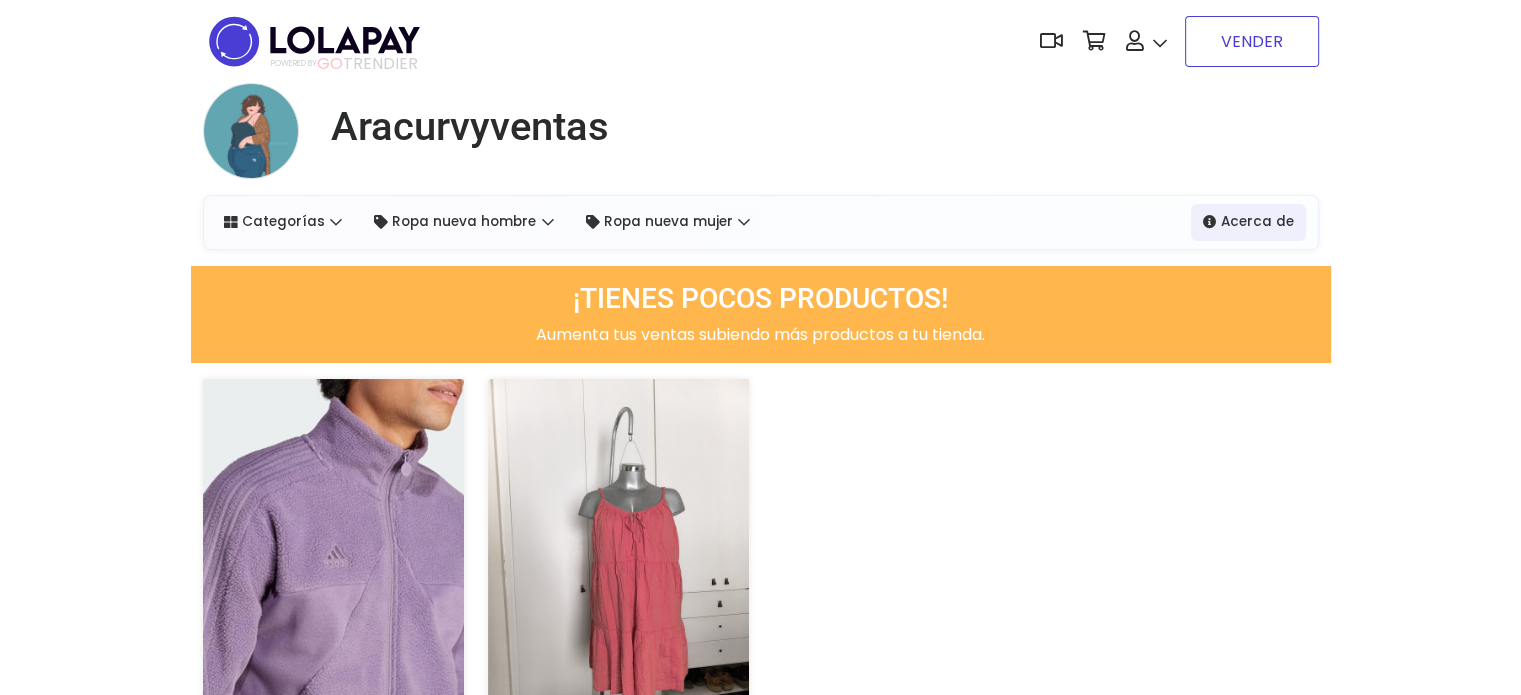 click on "VENDER" at bounding box center [1252, 41] 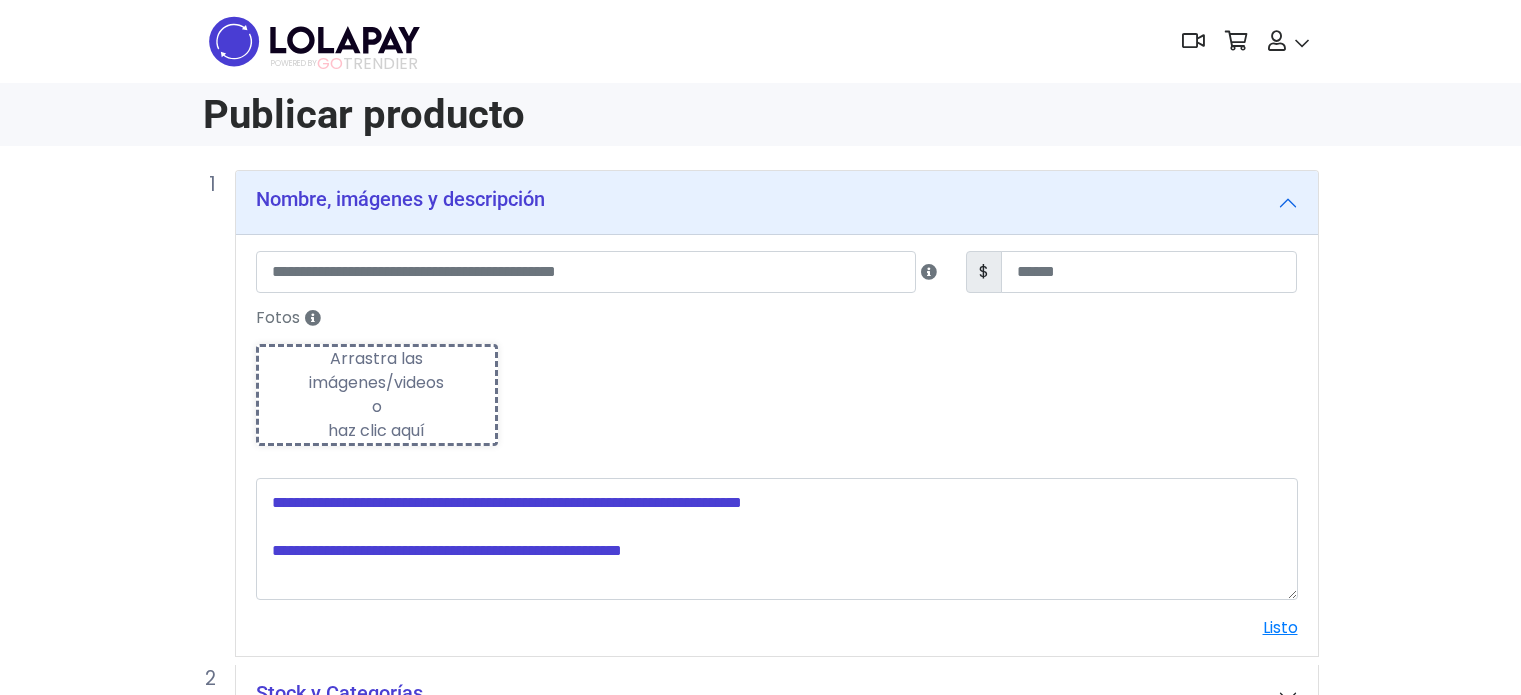 scroll, scrollTop: 0, scrollLeft: 0, axis: both 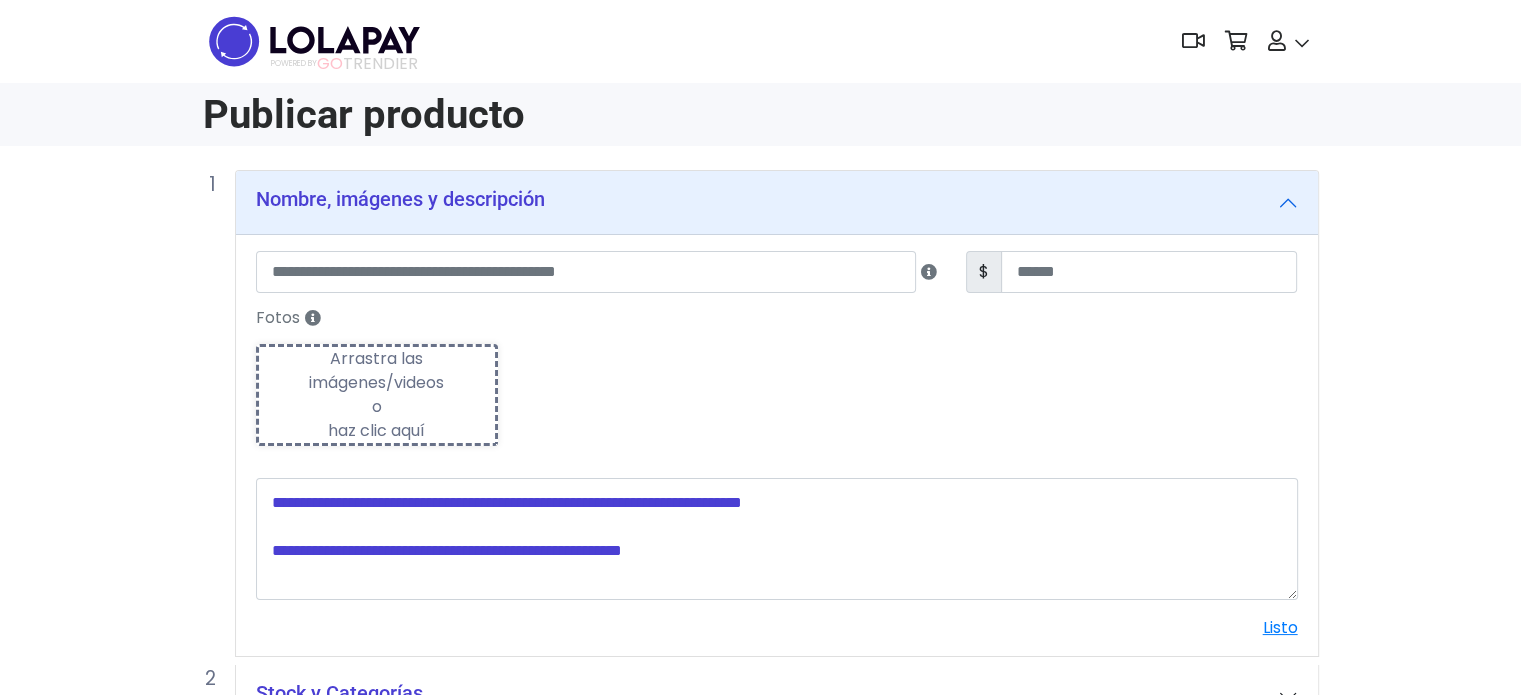 click on "Arrastra las
imágenes/videos
o
haz clic aquí" at bounding box center [377, 395] 